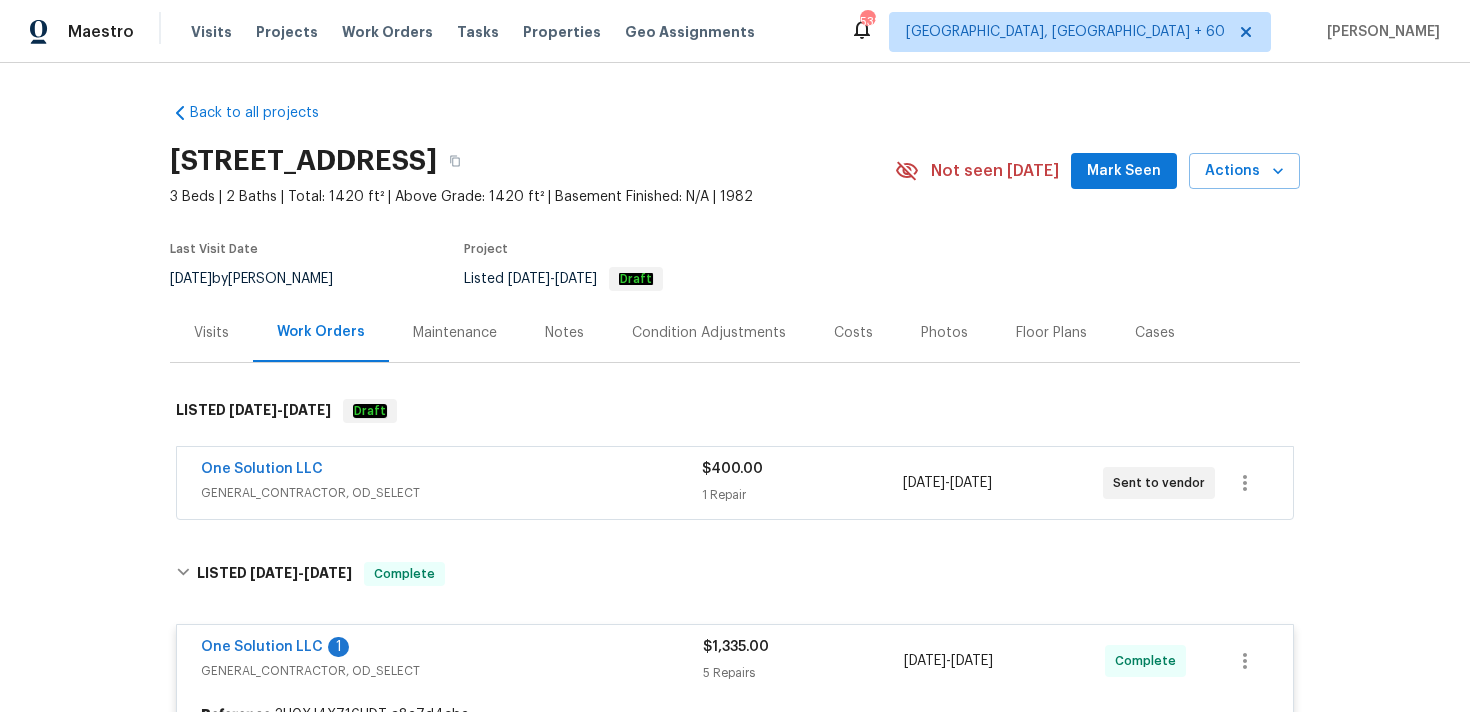 scroll, scrollTop: 0, scrollLeft: 0, axis: both 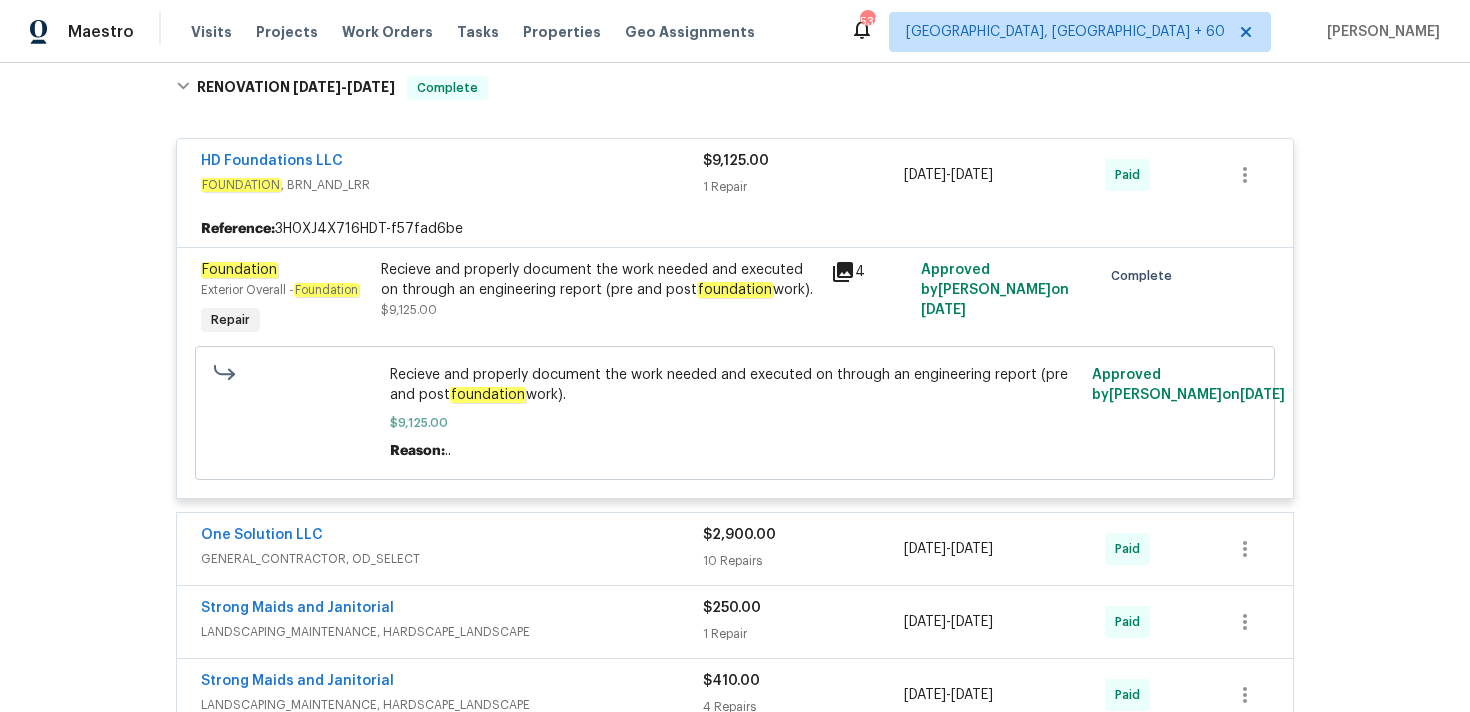 click on "Visits Projects Work Orders Tasks Properties Geo Assignments" at bounding box center [485, 32] 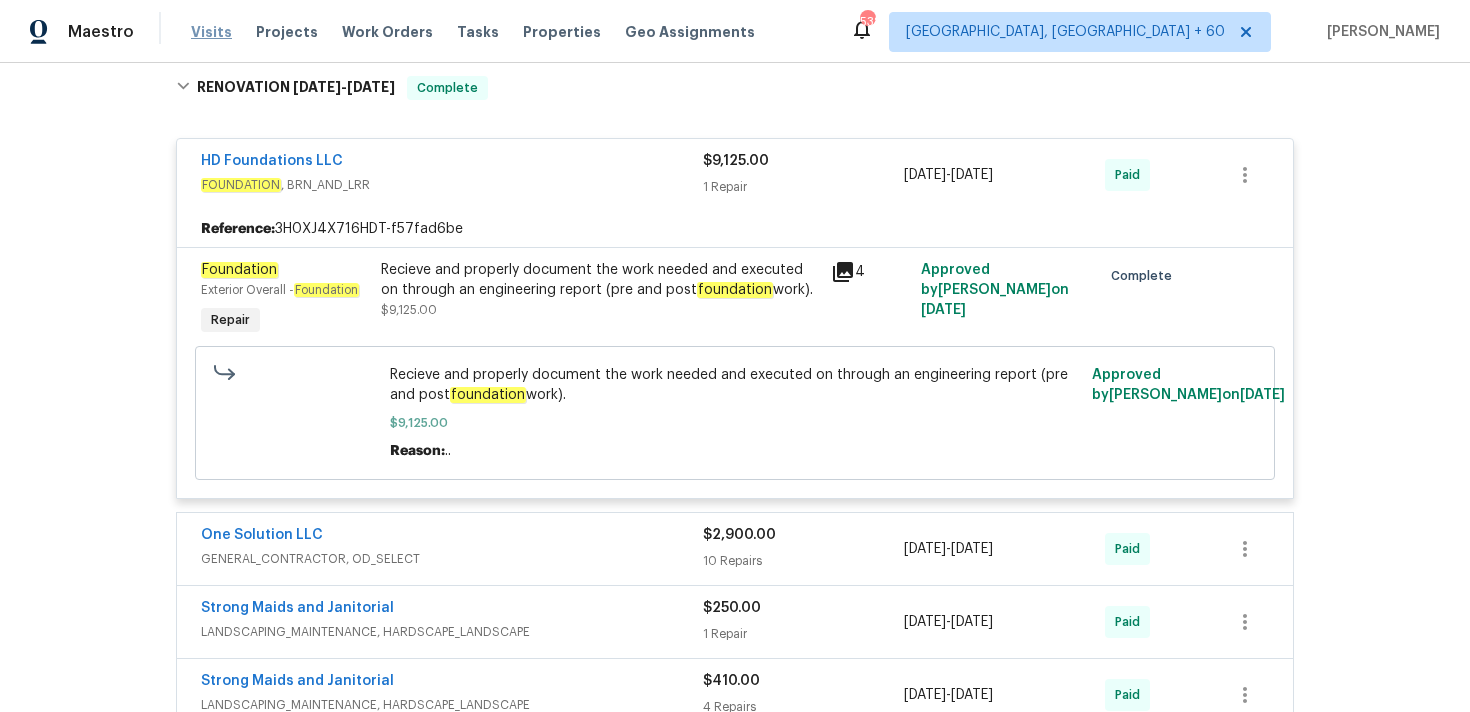 click on "Visits" at bounding box center (211, 32) 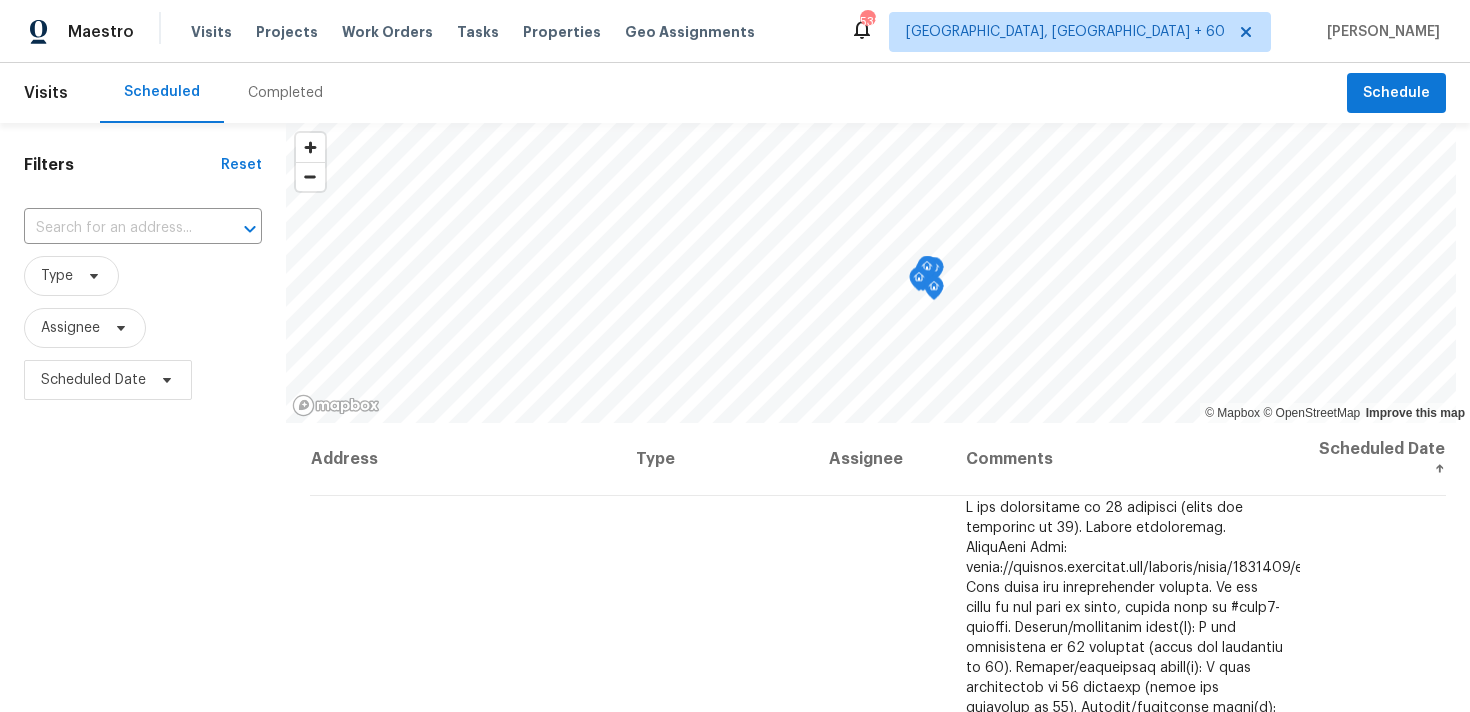 click on "Completed" at bounding box center (285, 93) 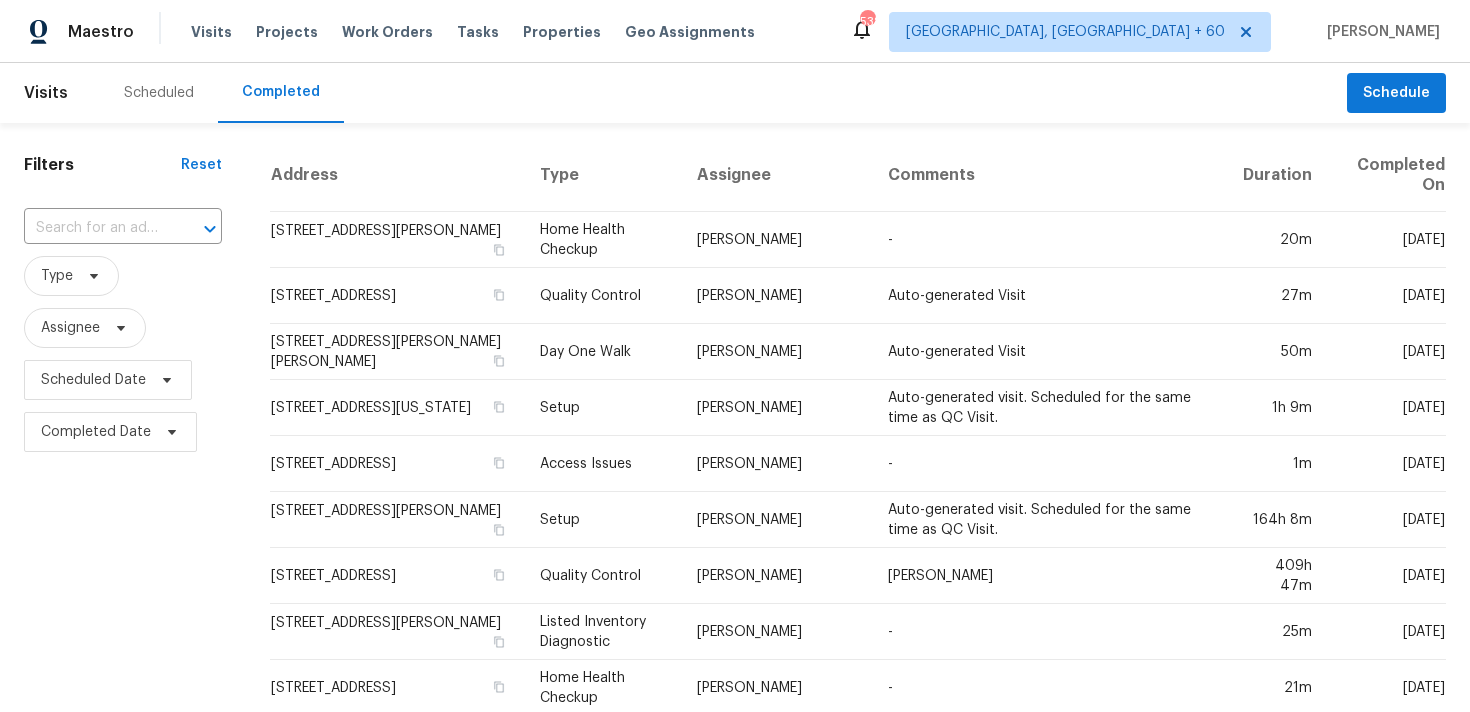 click at bounding box center (95, 228) 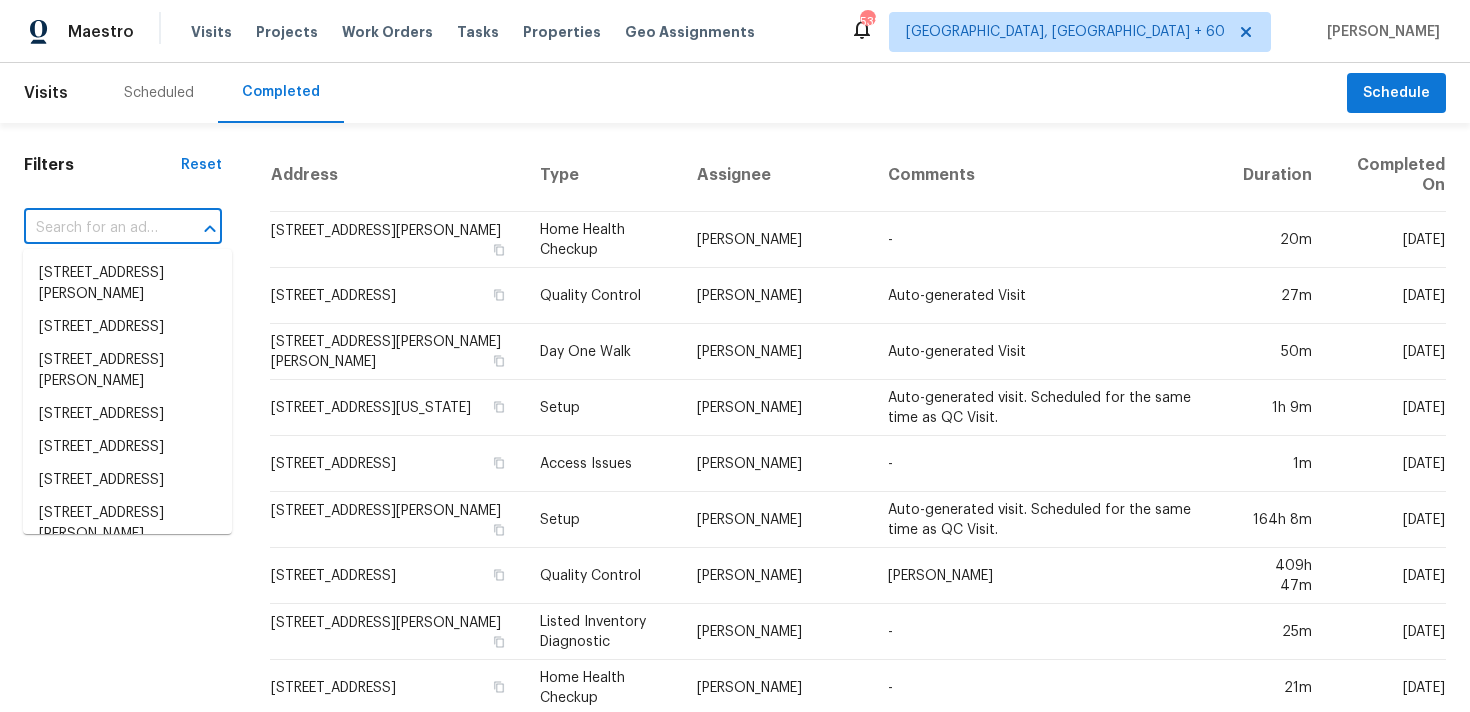 paste on "[STREET_ADDRESS]" 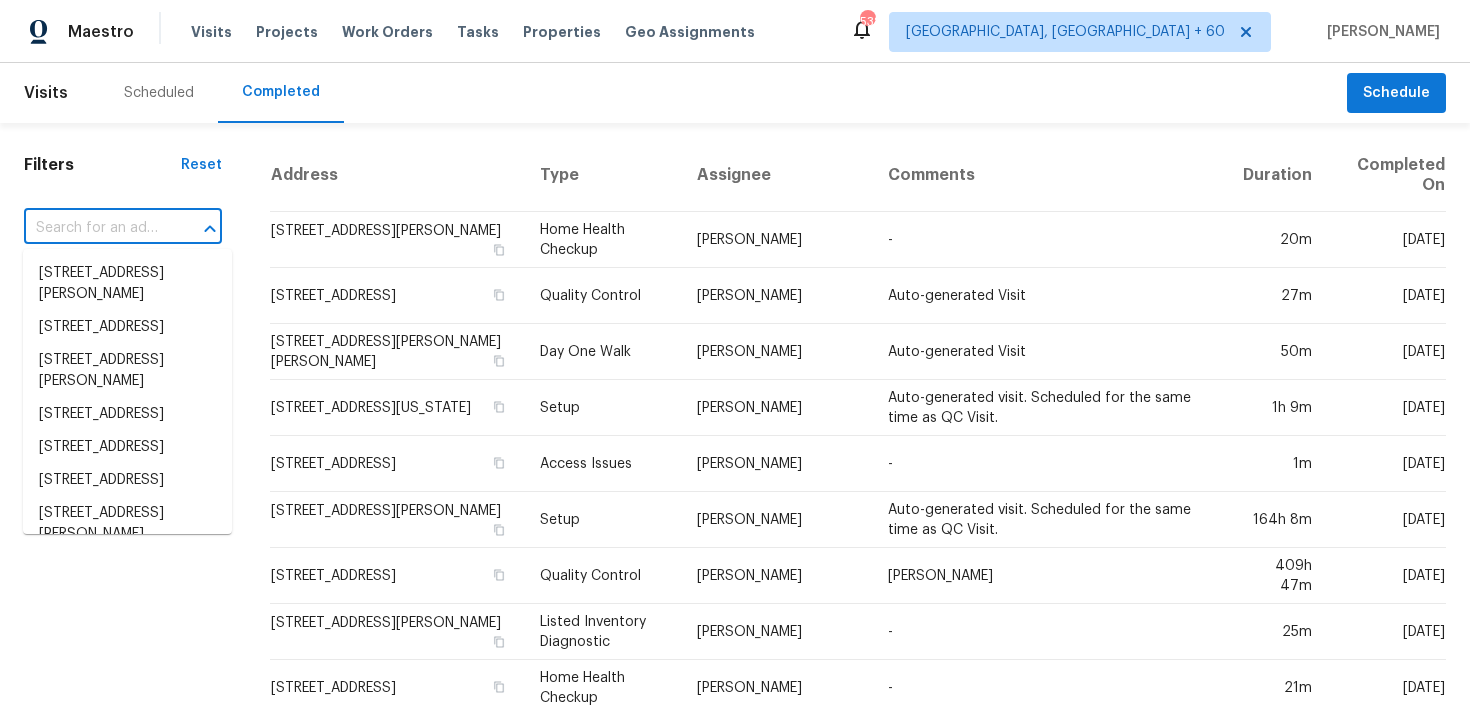 type on "[STREET_ADDRESS]" 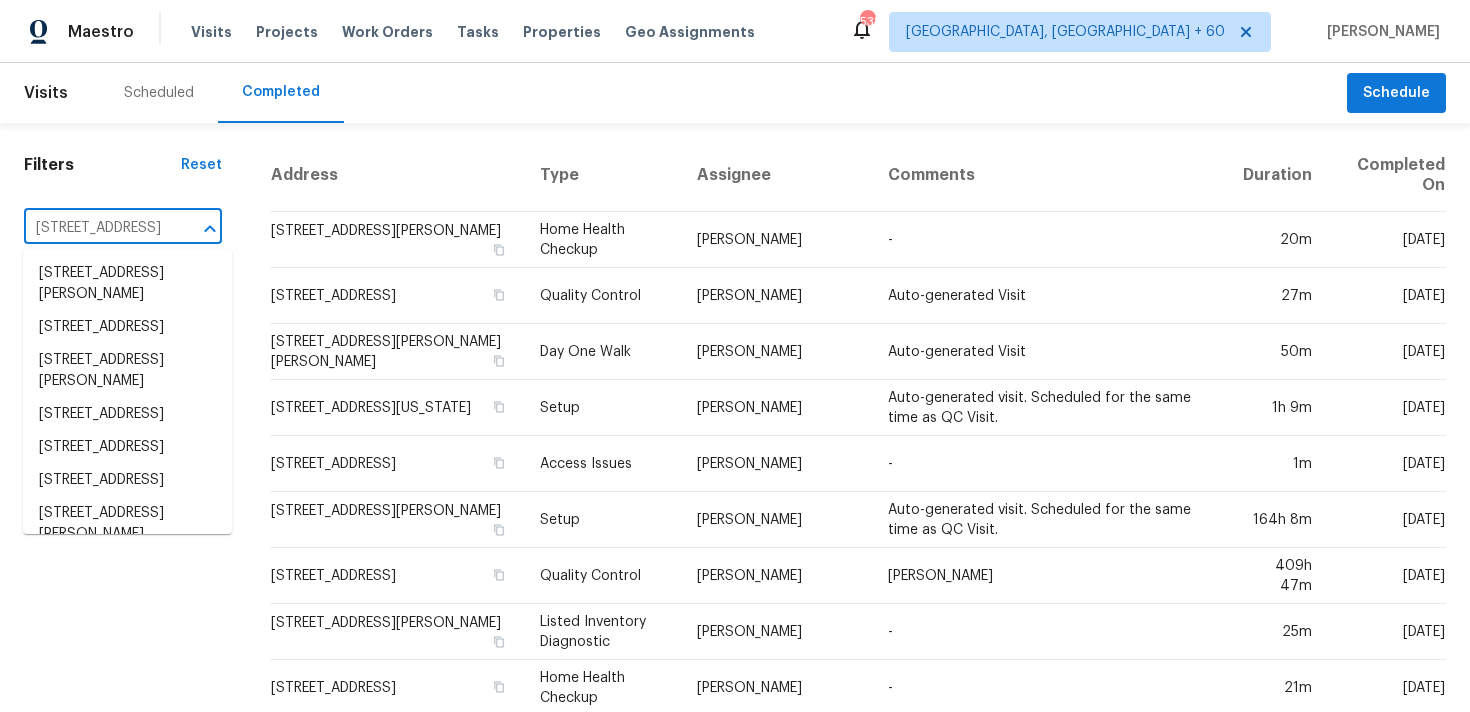 scroll, scrollTop: 0, scrollLeft: 173, axis: horizontal 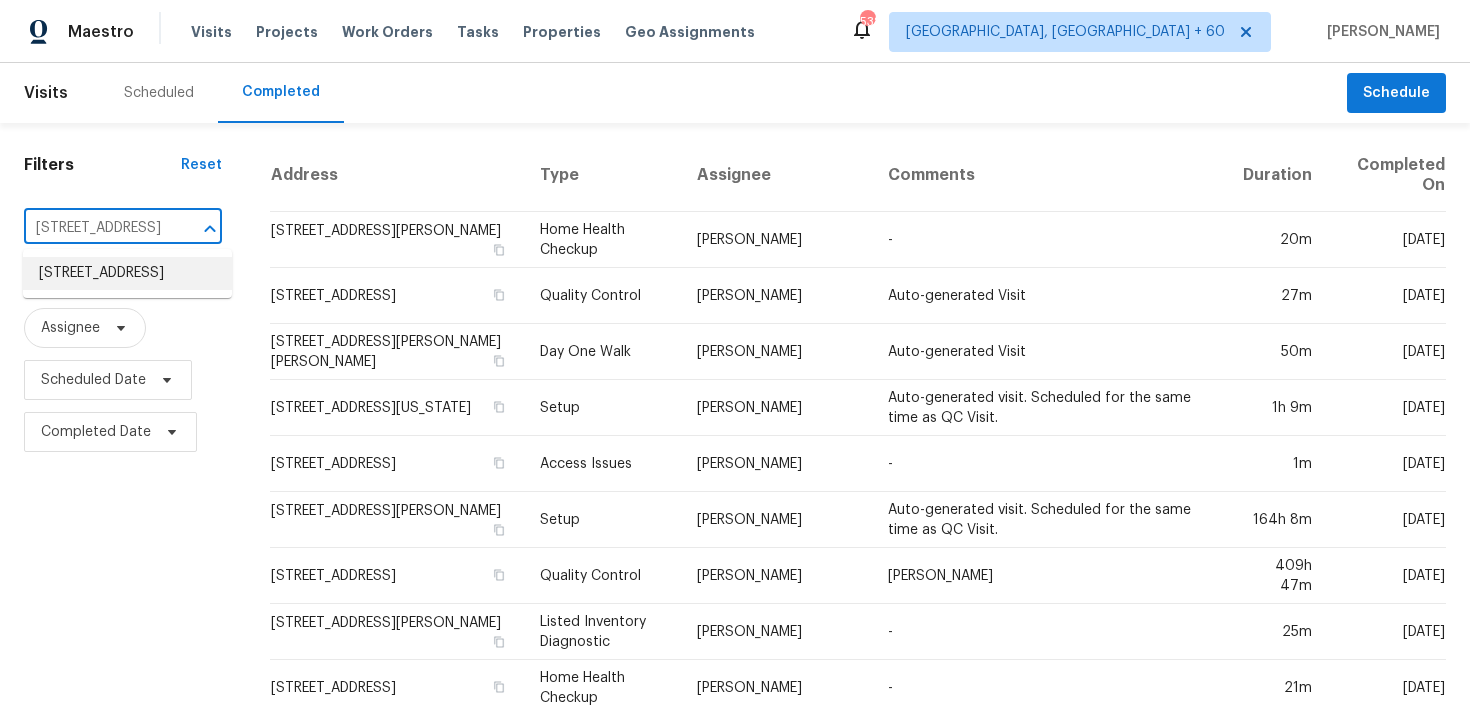 click on "[STREET_ADDRESS]" at bounding box center (127, 273) 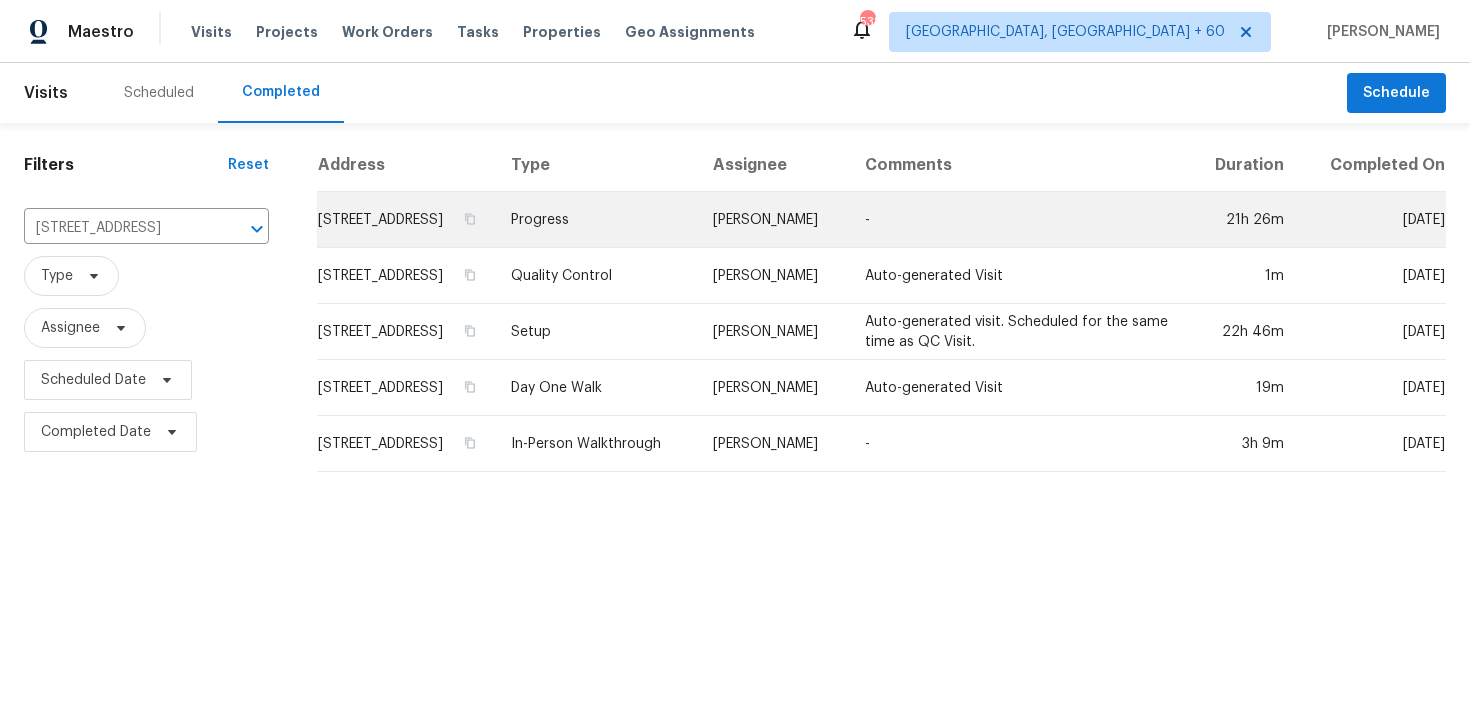 click on "Progress" at bounding box center (596, 220) 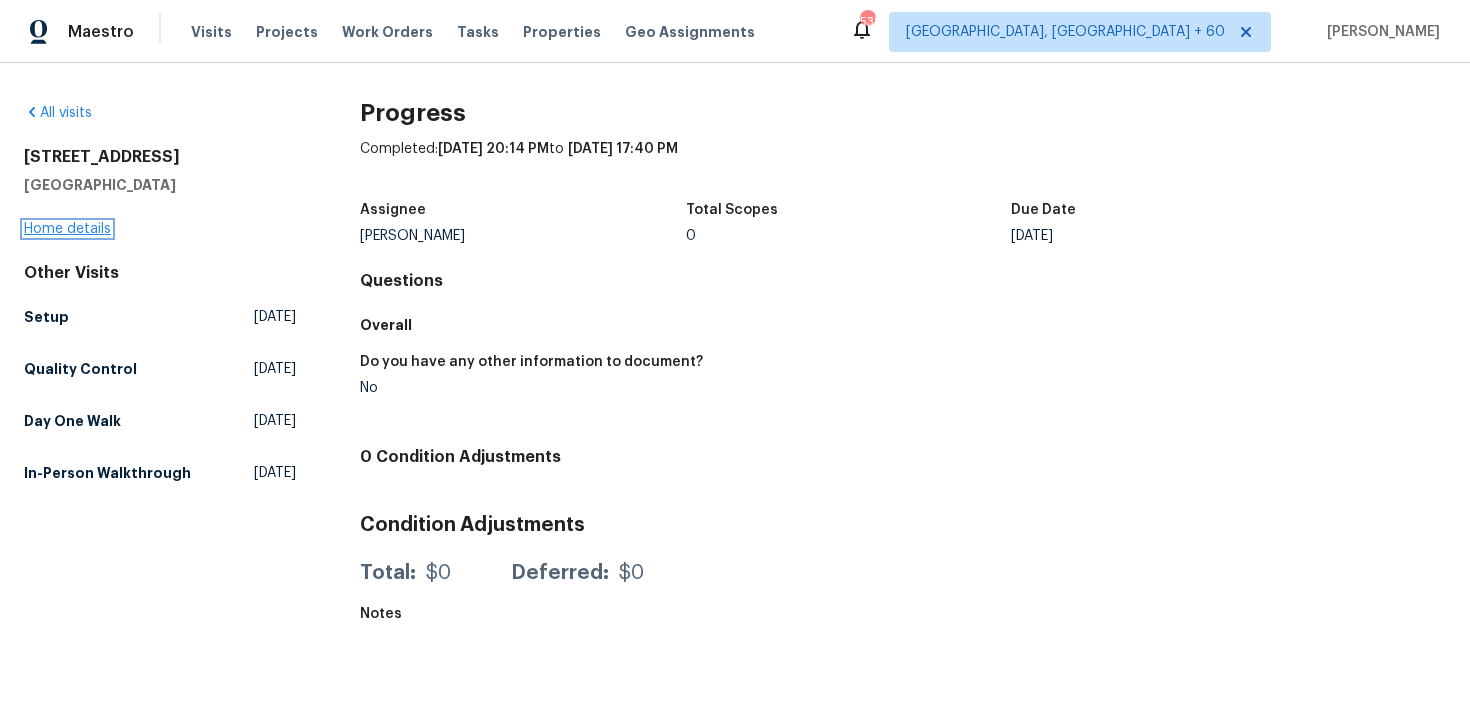 click on "Home details" at bounding box center (67, 229) 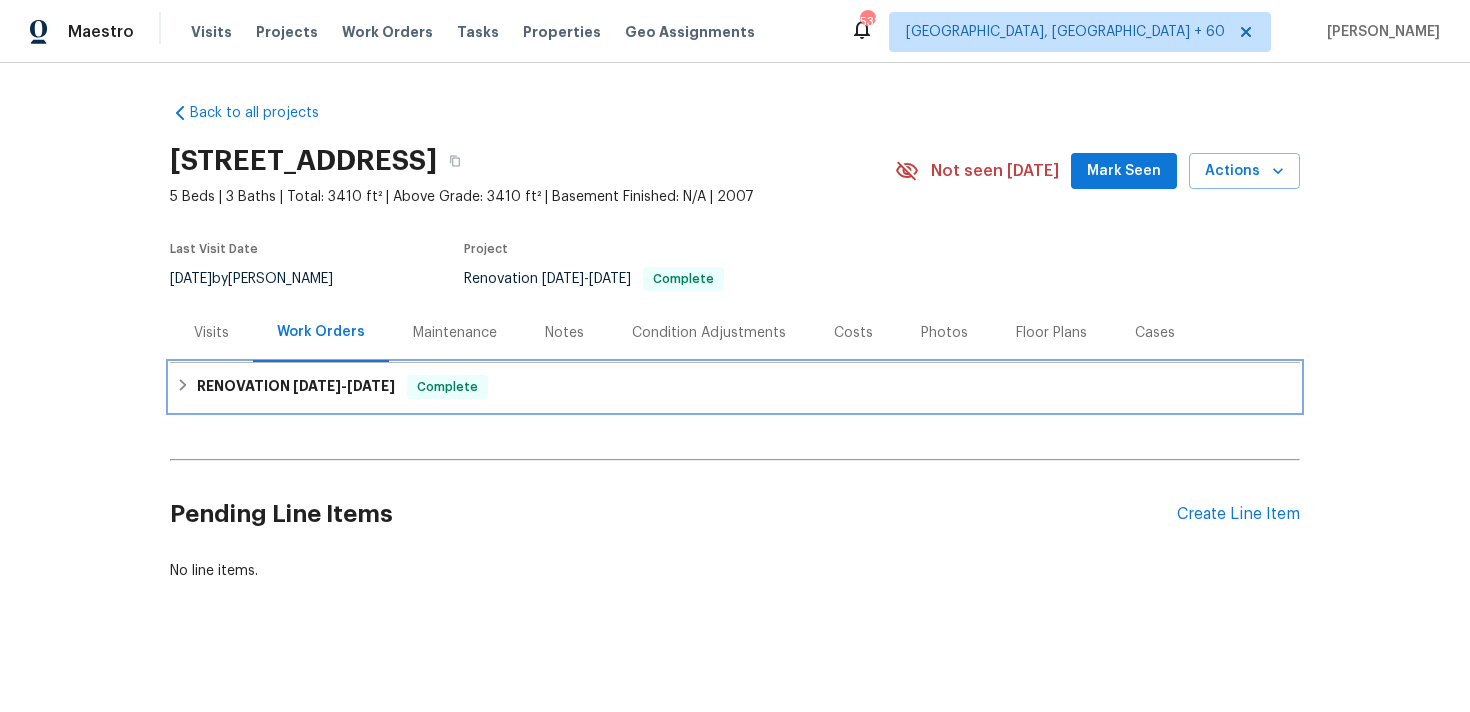 click on "RENOVATION   [DATE]  -  [DATE] Complete" at bounding box center [735, 387] 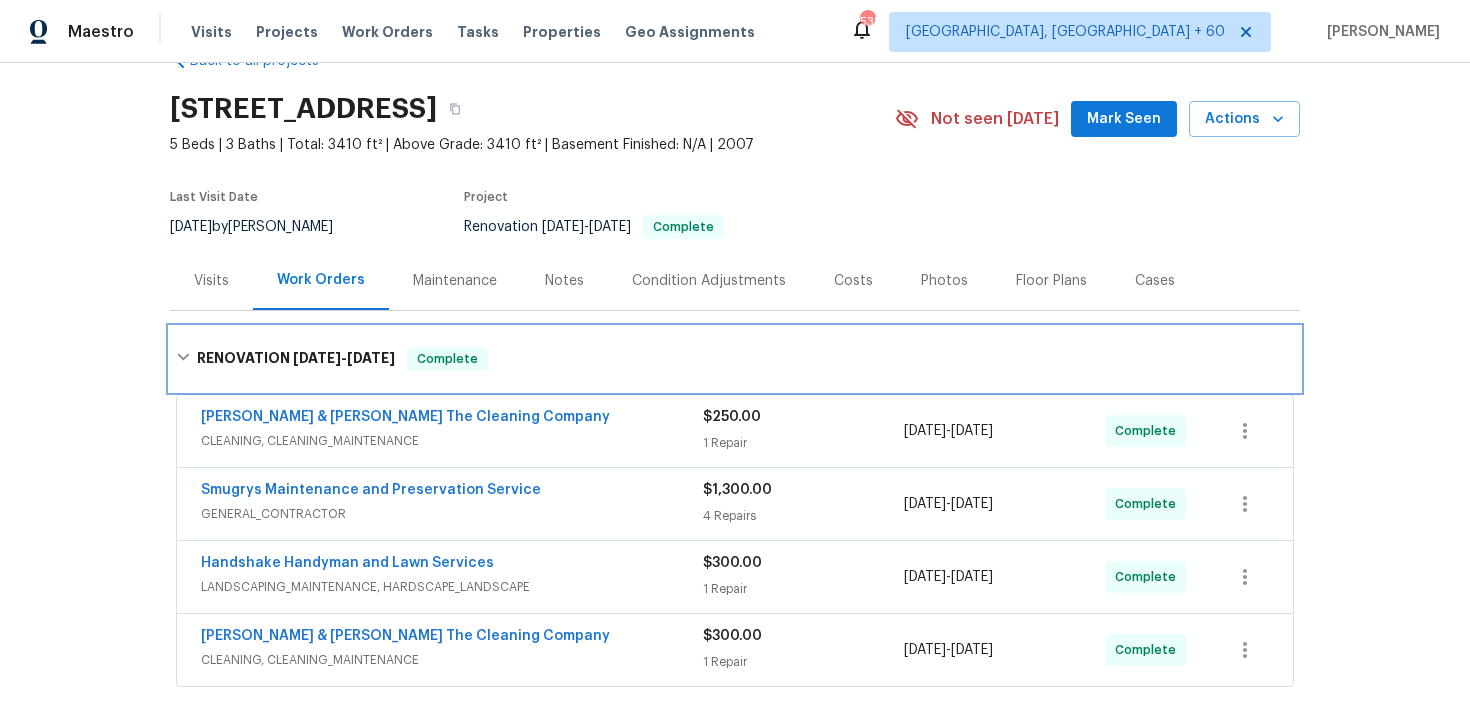 scroll, scrollTop: 50, scrollLeft: 0, axis: vertical 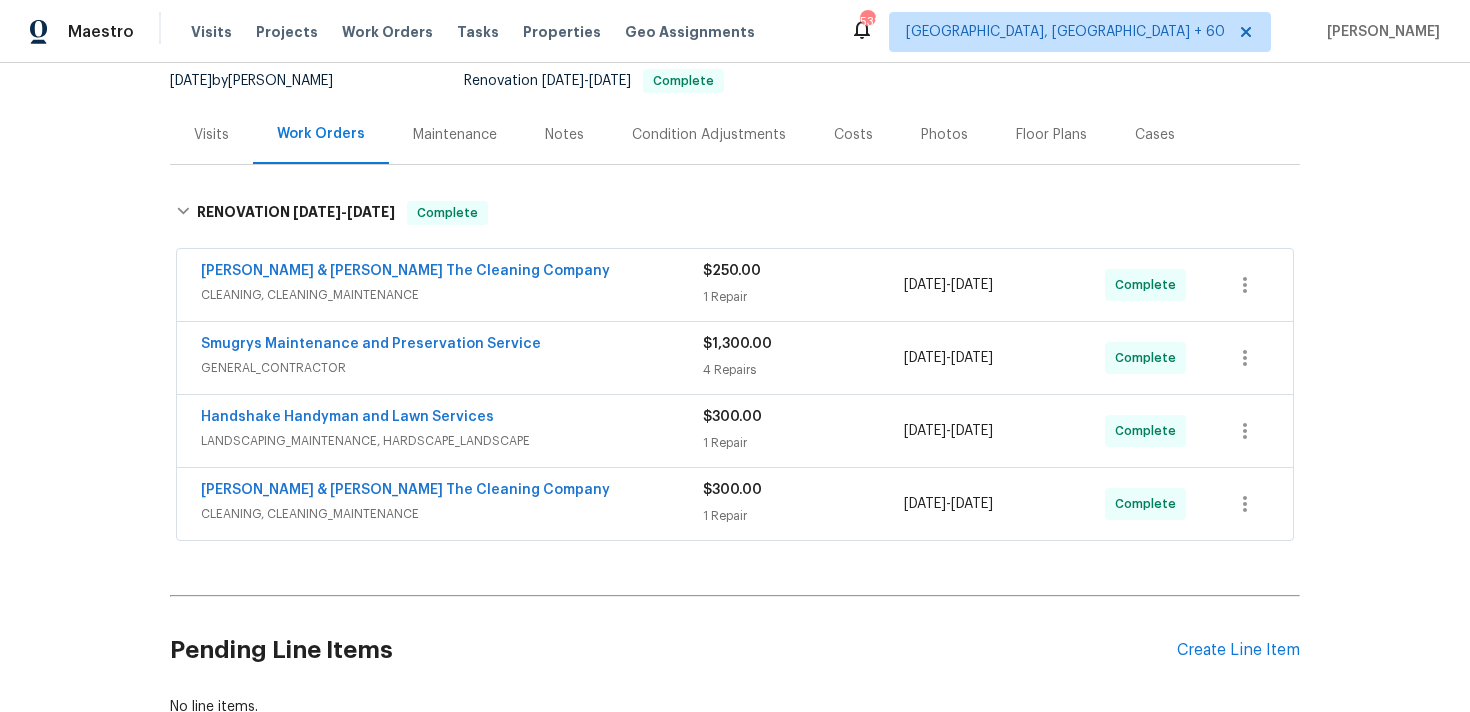 click on "1 Repair" at bounding box center [803, 516] 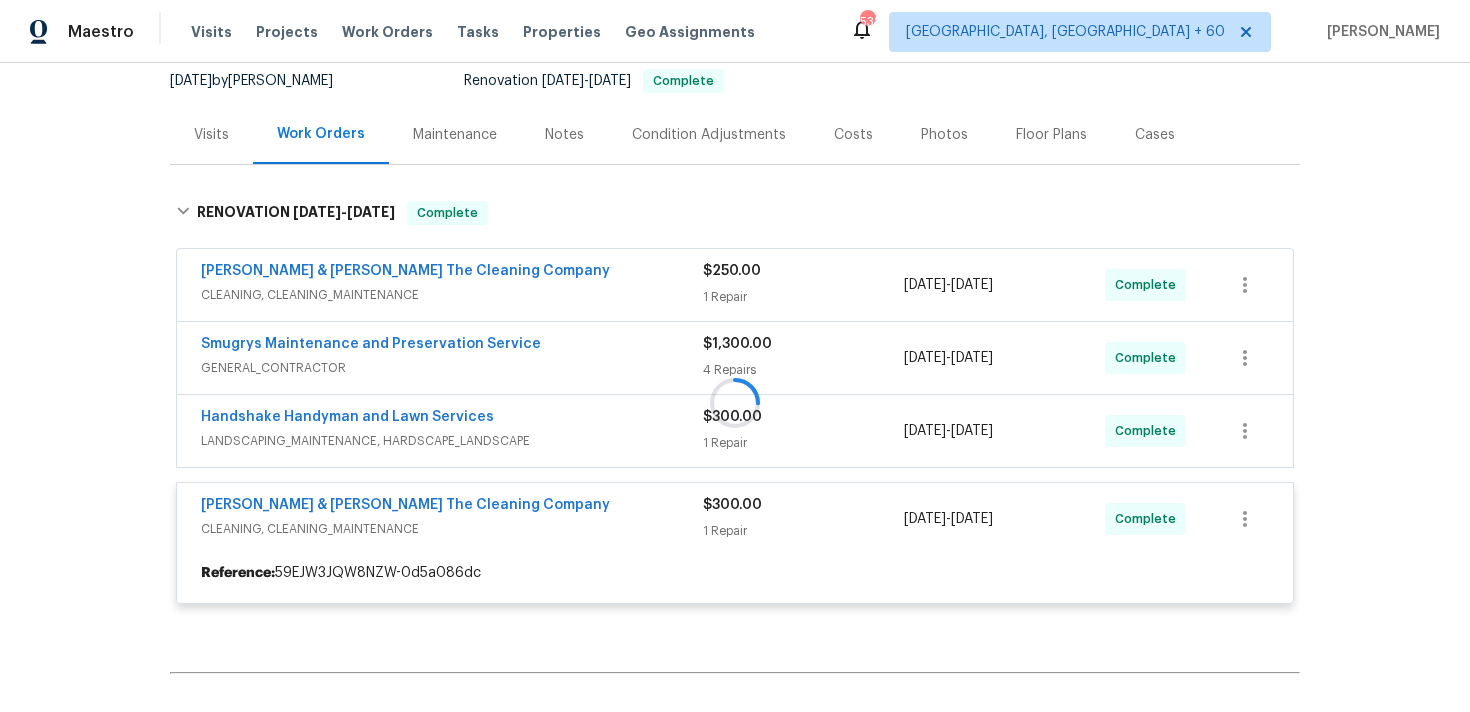 click on "1 Repair" at bounding box center [803, 443] 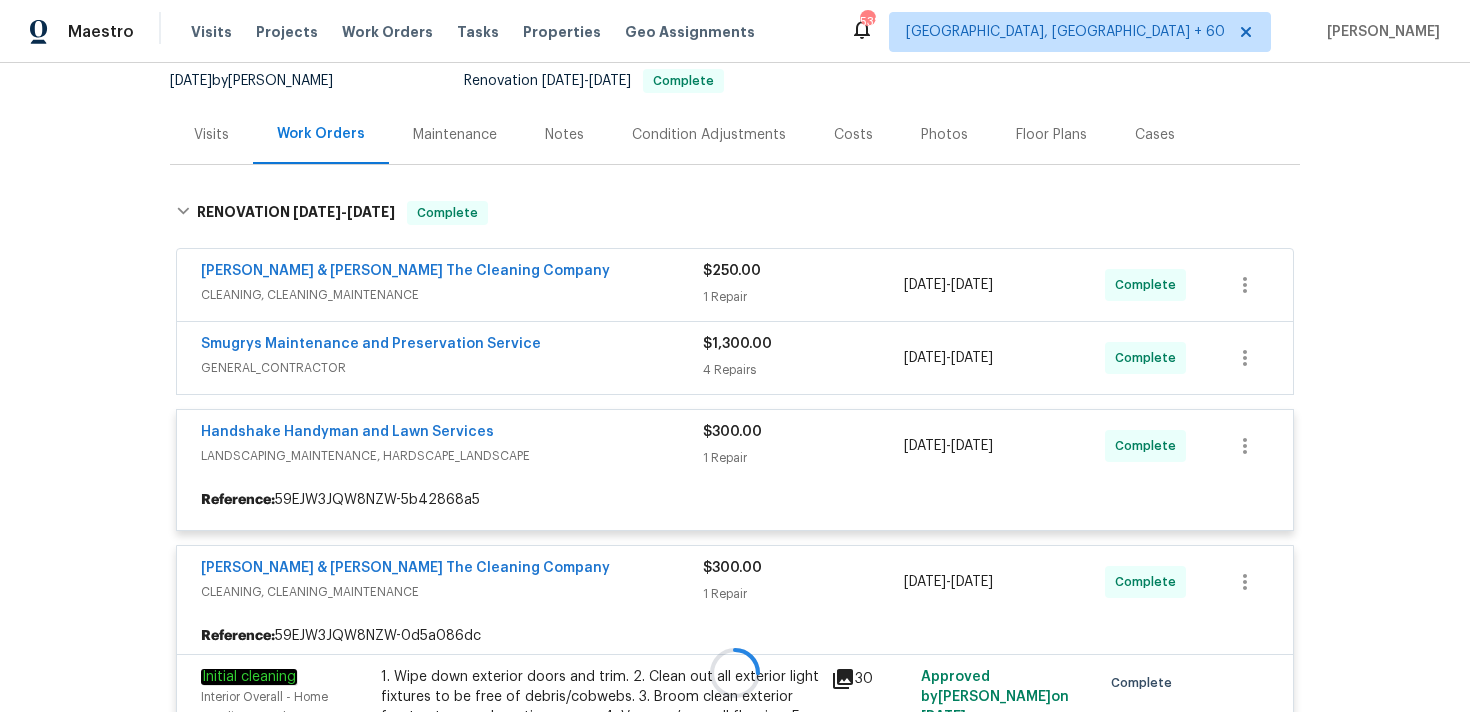 click at bounding box center (735, 672) 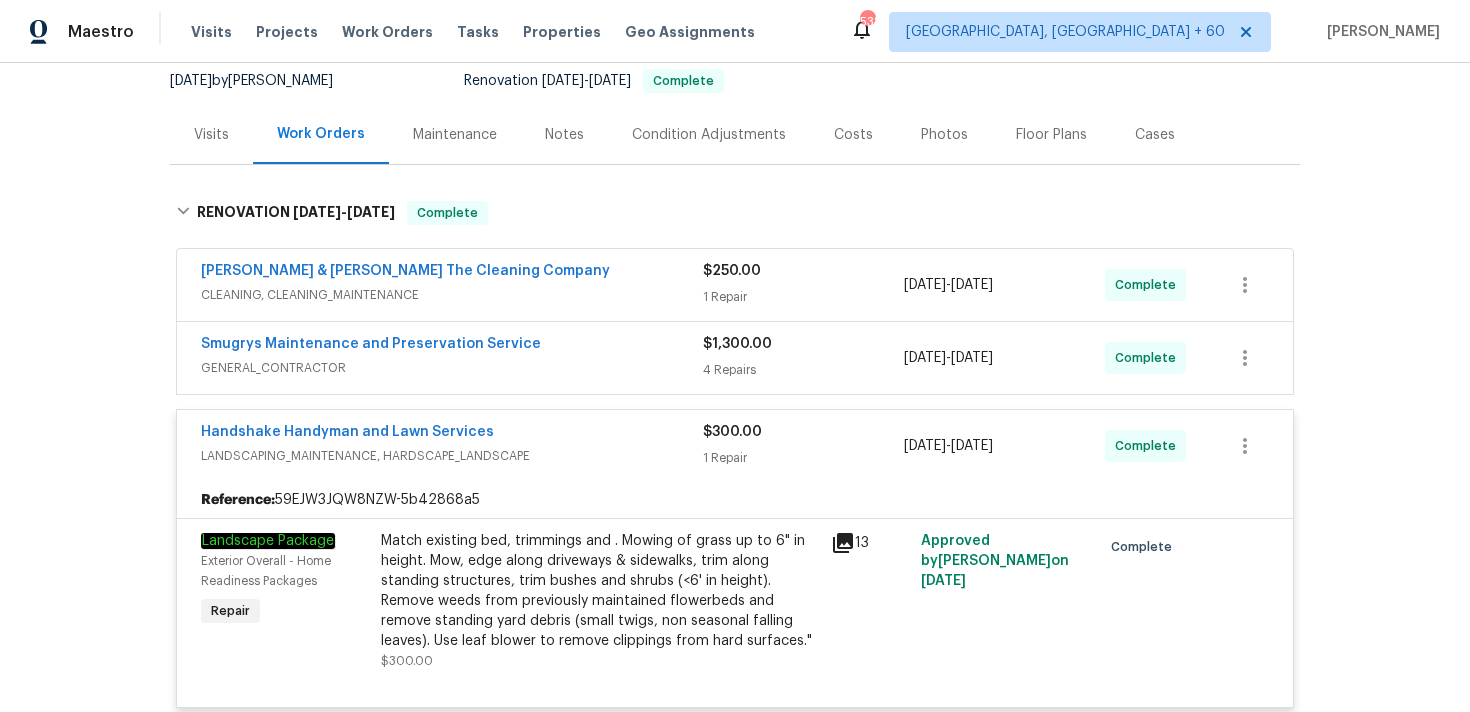 click on "4 Repairs" at bounding box center (803, 370) 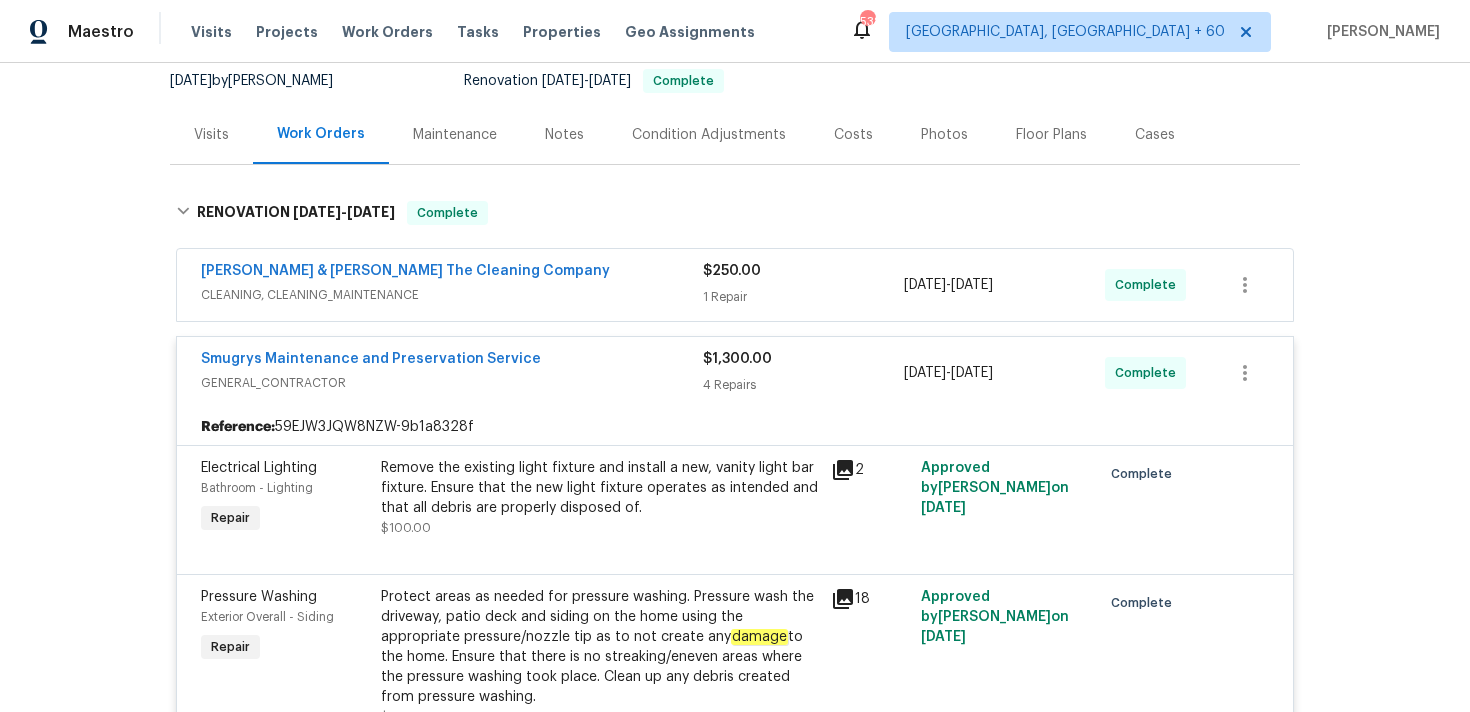 click on "1 Repair" at bounding box center (803, 297) 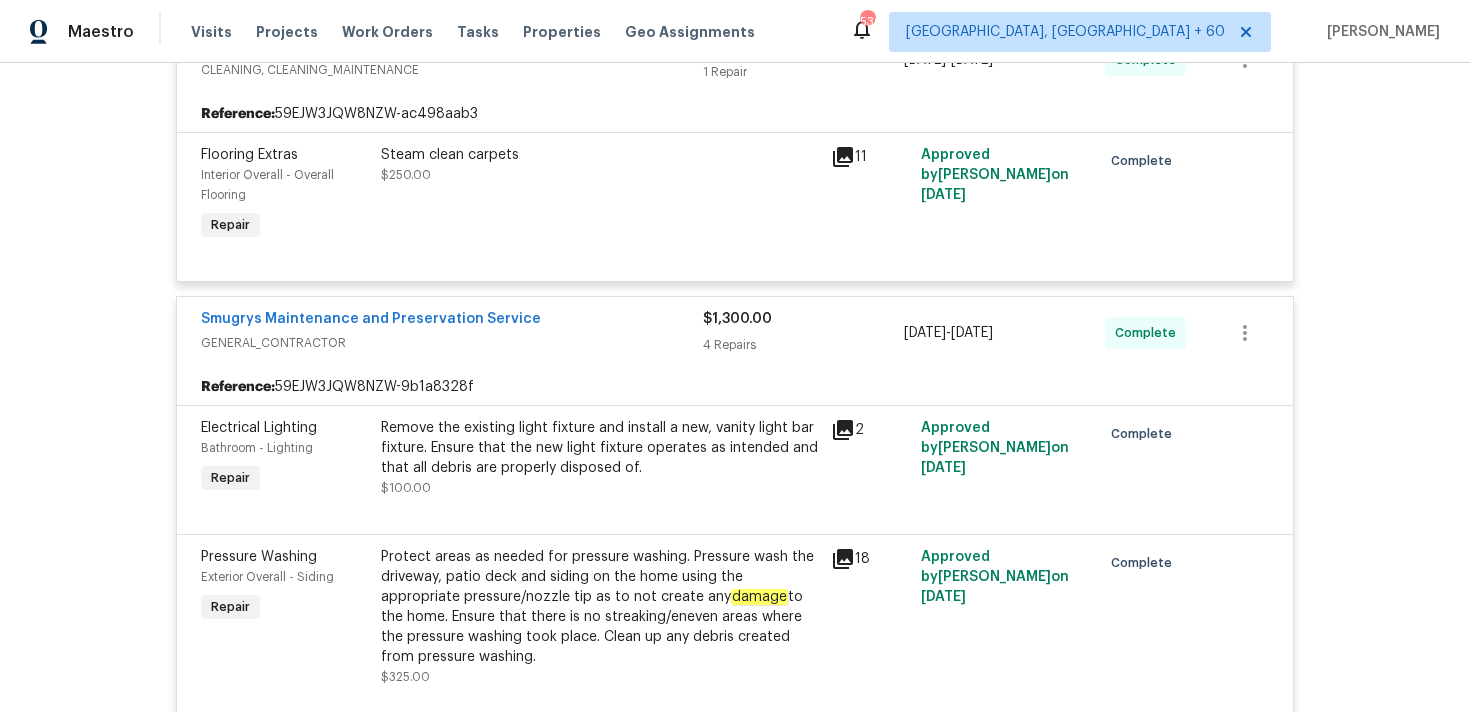 scroll, scrollTop: 0, scrollLeft: 0, axis: both 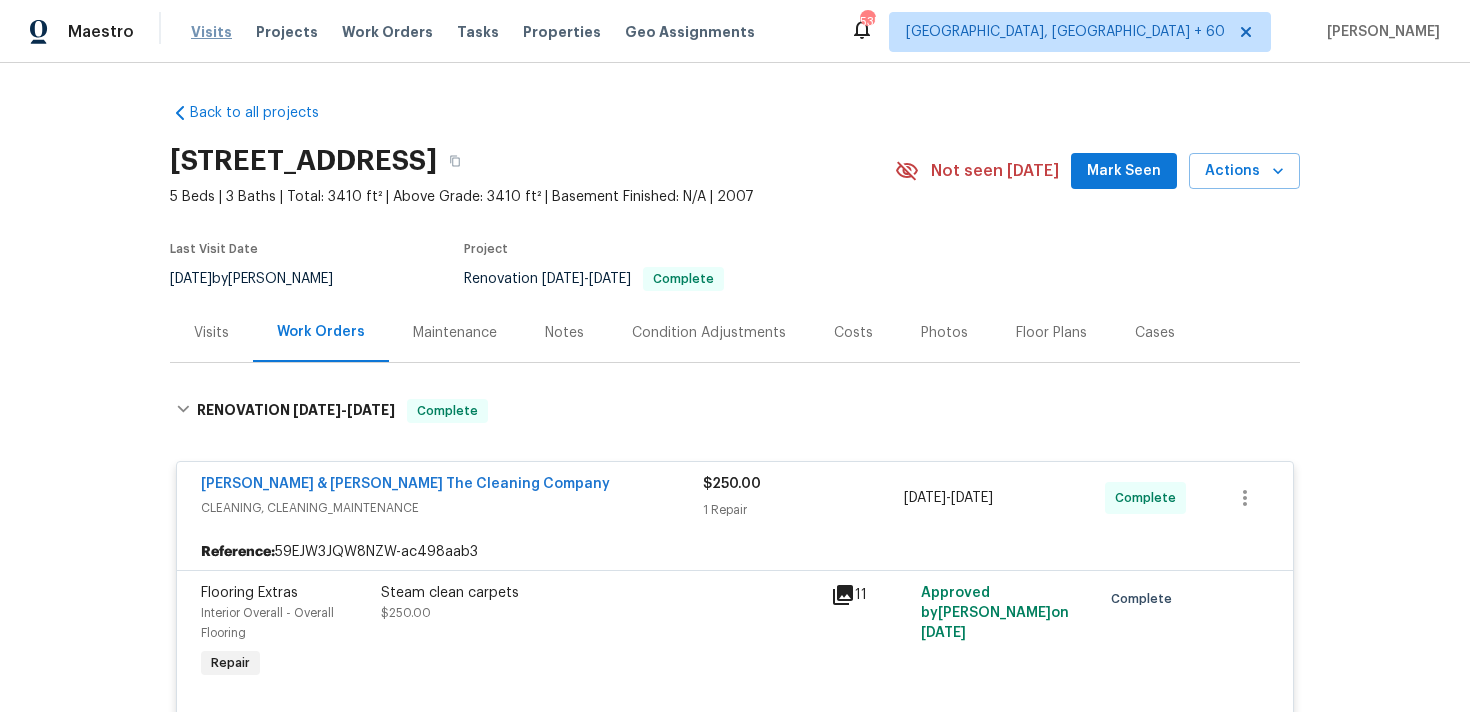 click on "Visits" at bounding box center (211, 32) 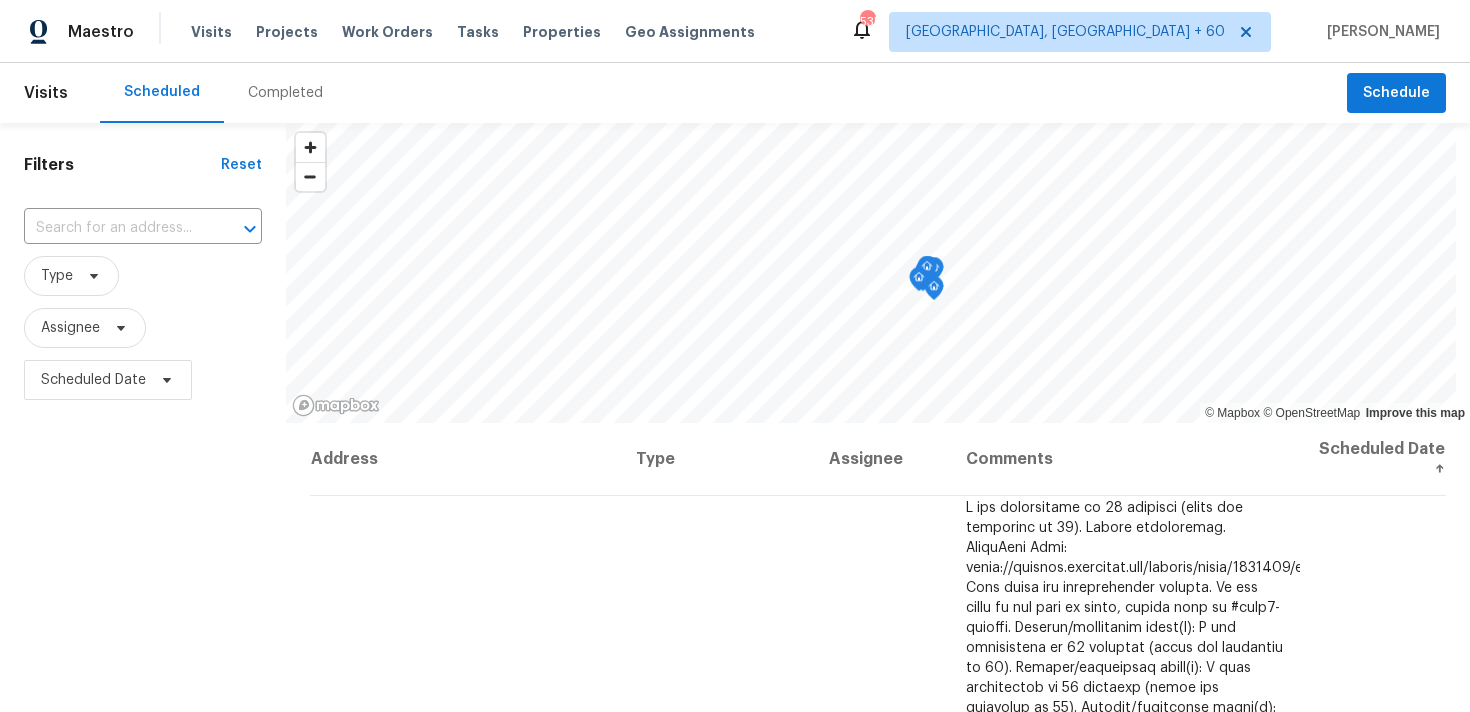 click on "Completed" at bounding box center (285, 93) 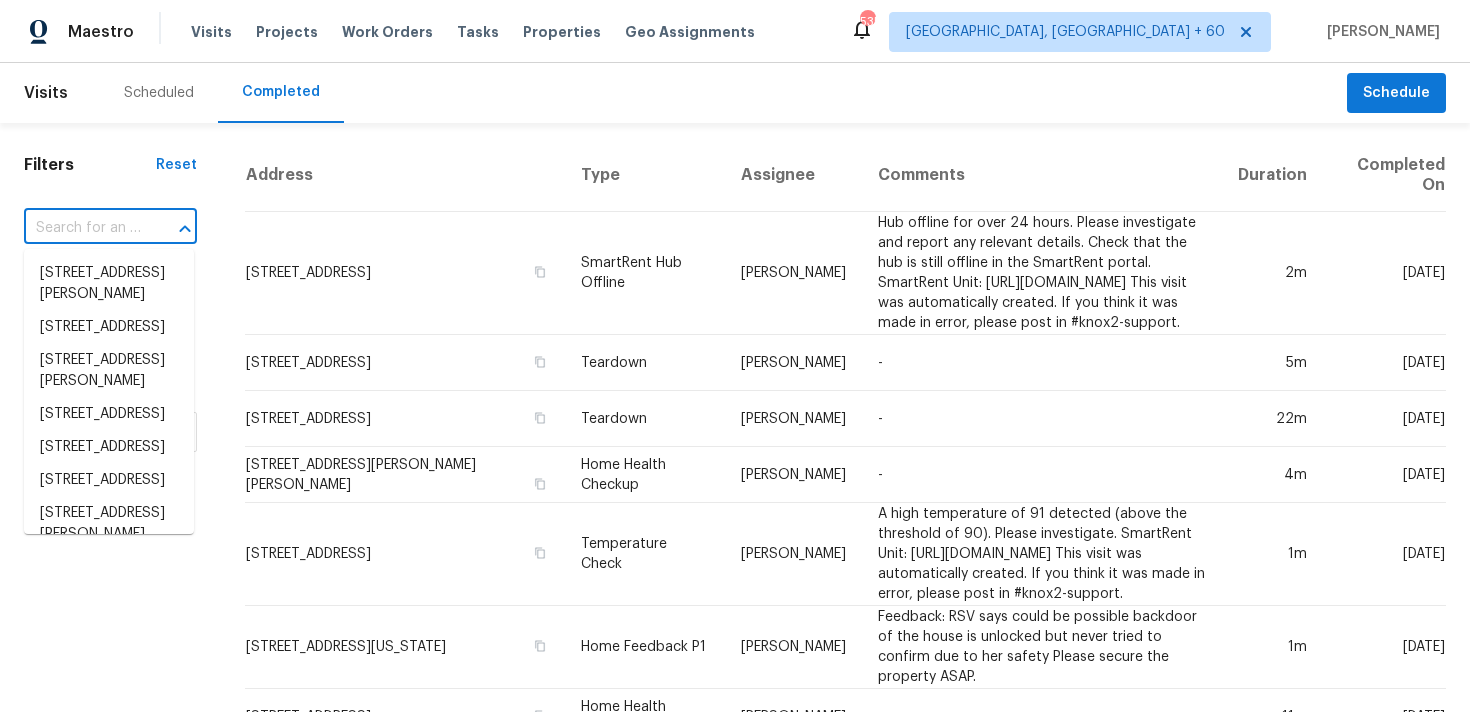 click at bounding box center [82, 228] 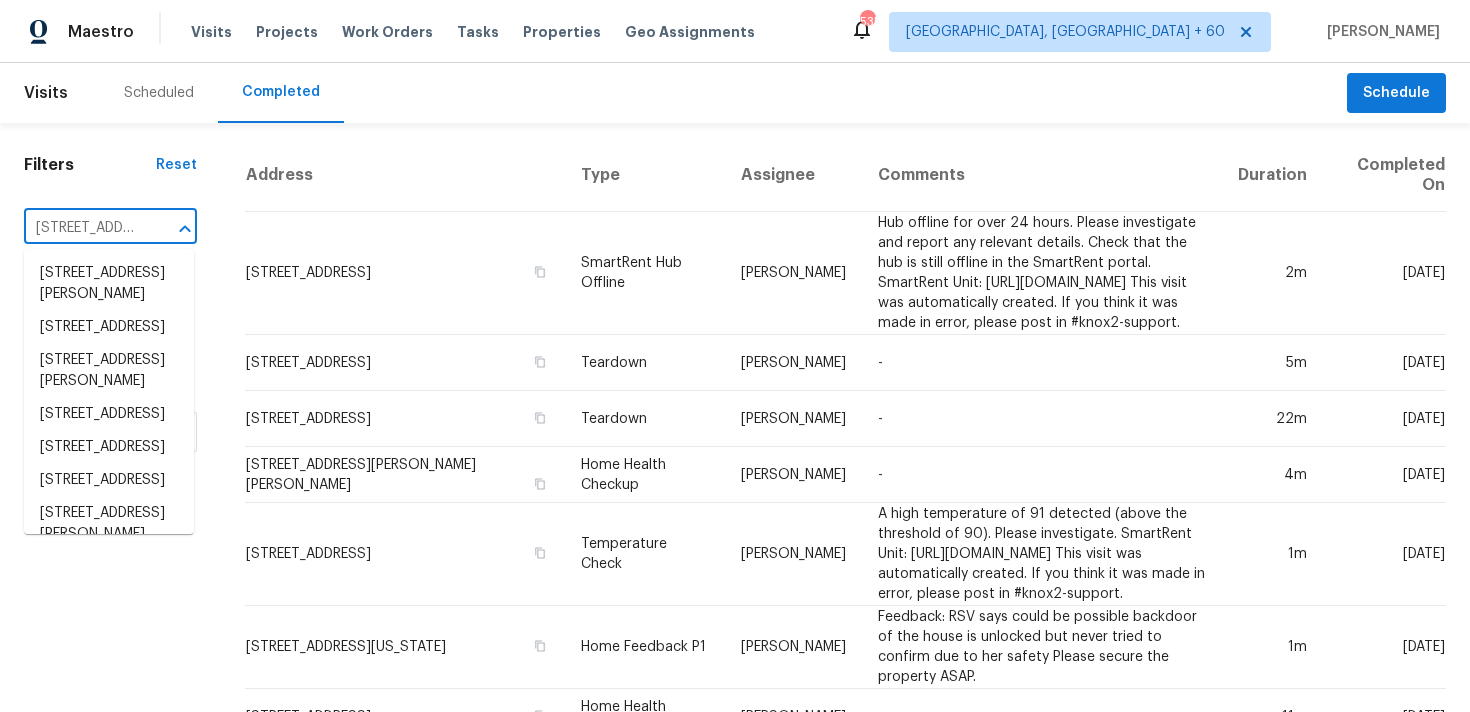 scroll, scrollTop: 0, scrollLeft: 162, axis: horizontal 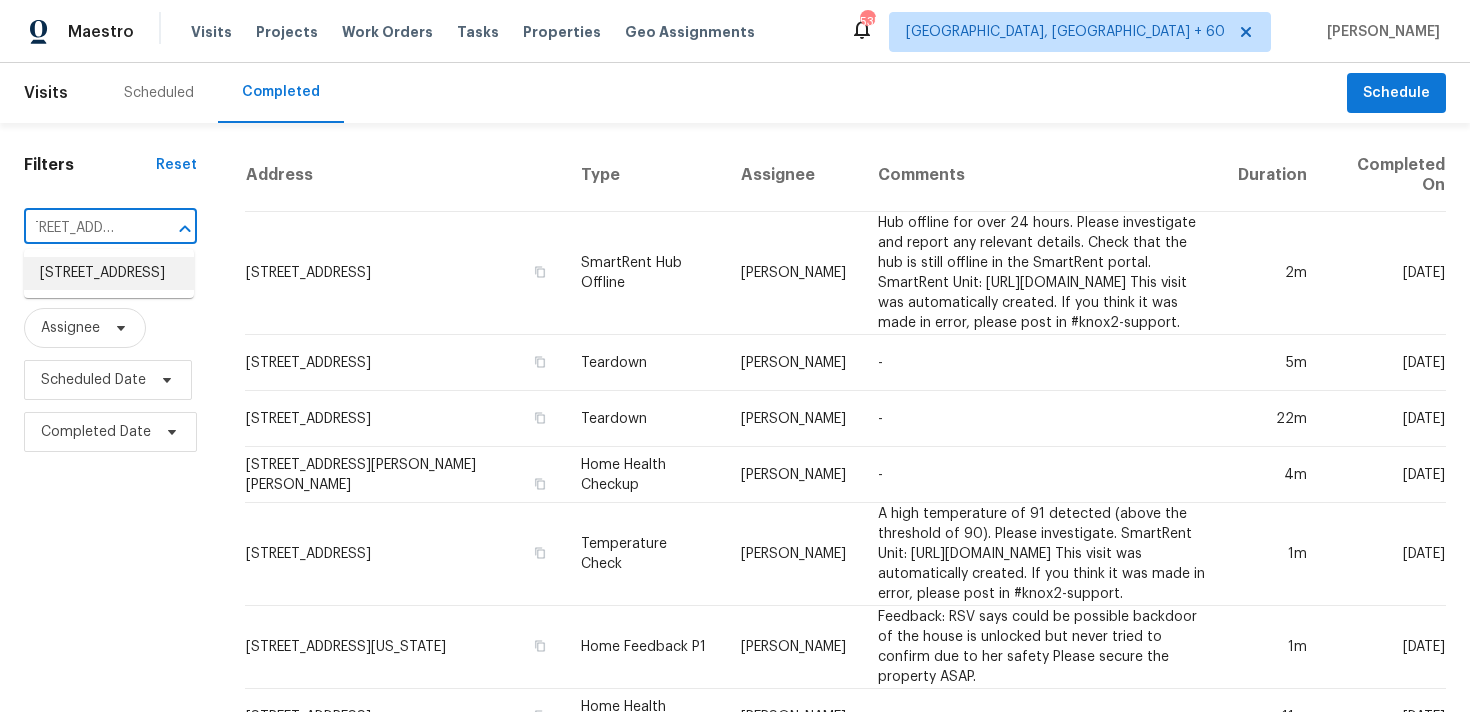 click on "[STREET_ADDRESS]" at bounding box center (109, 273) 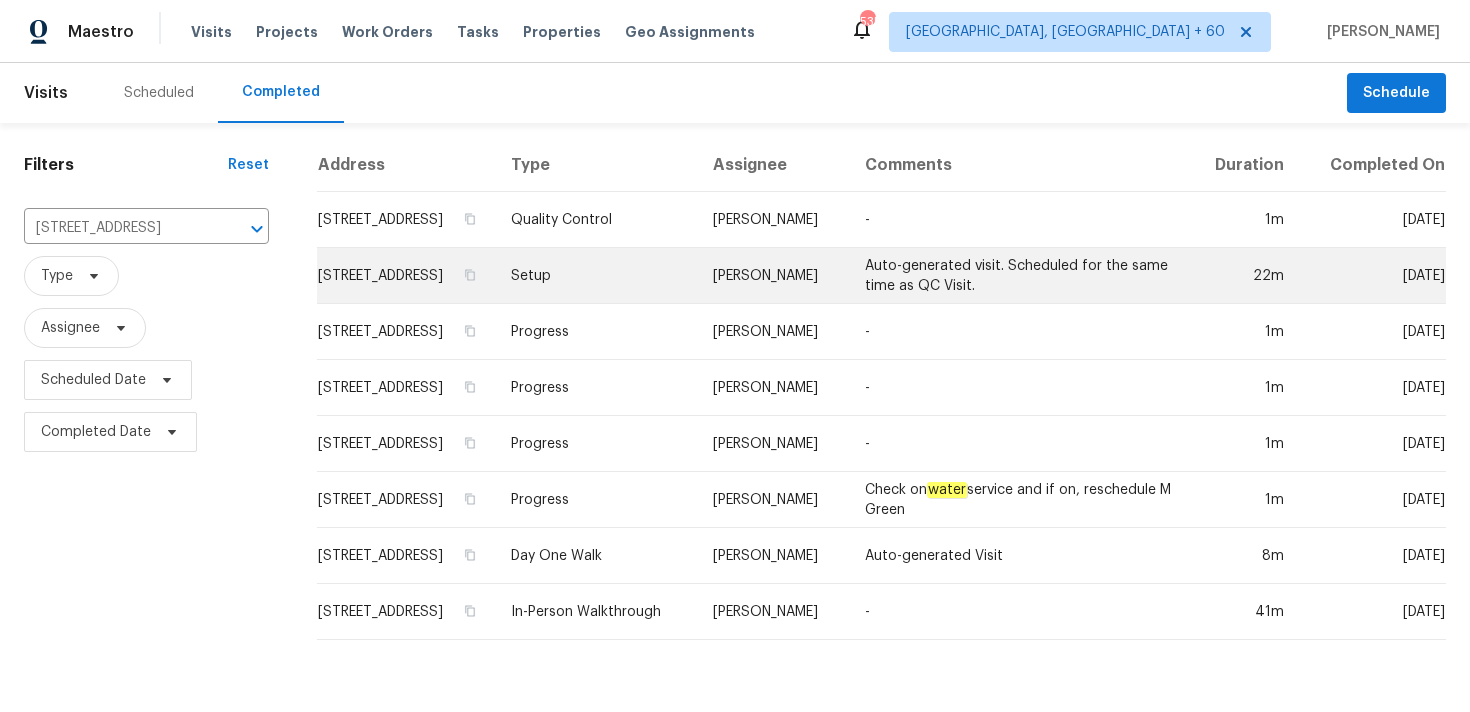 click on "Setup" at bounding box center (596, 276) 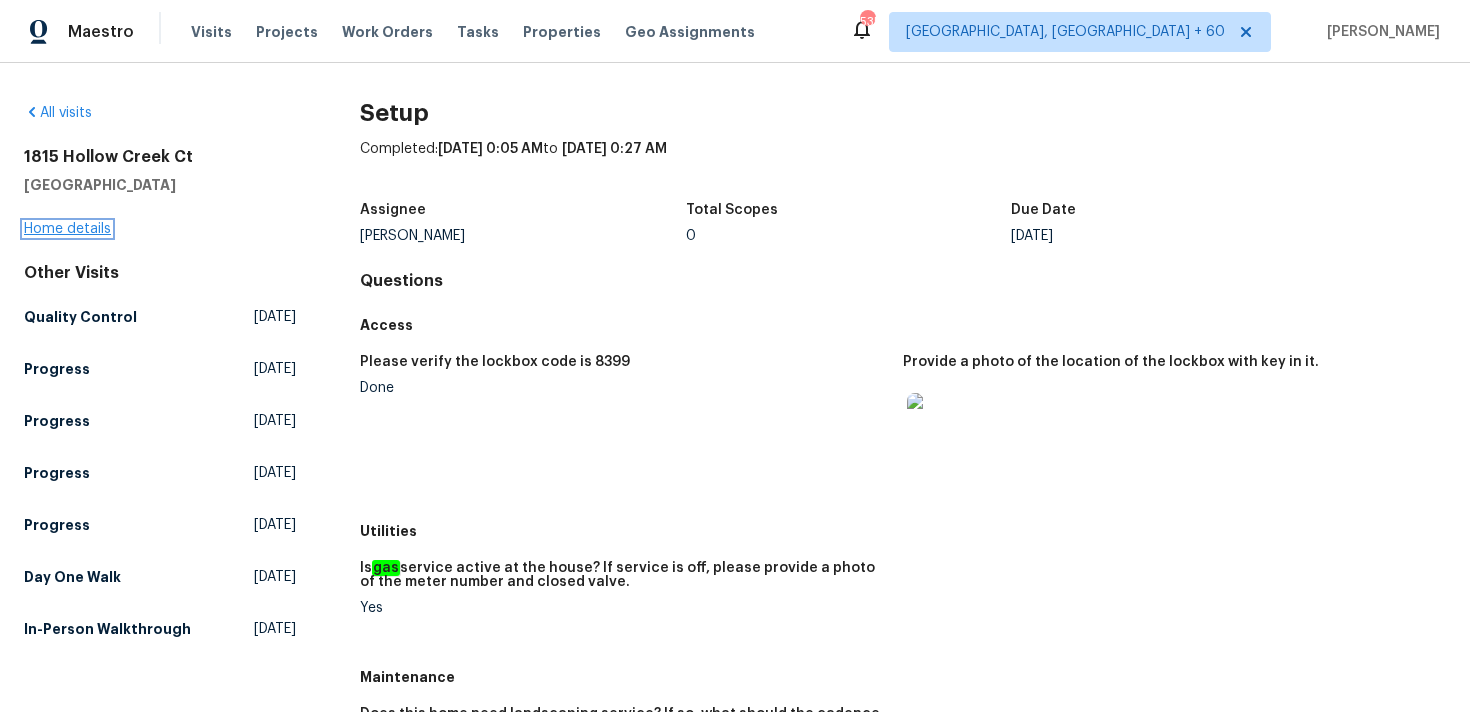 click on "Home details" at bounding box center (67, 229) 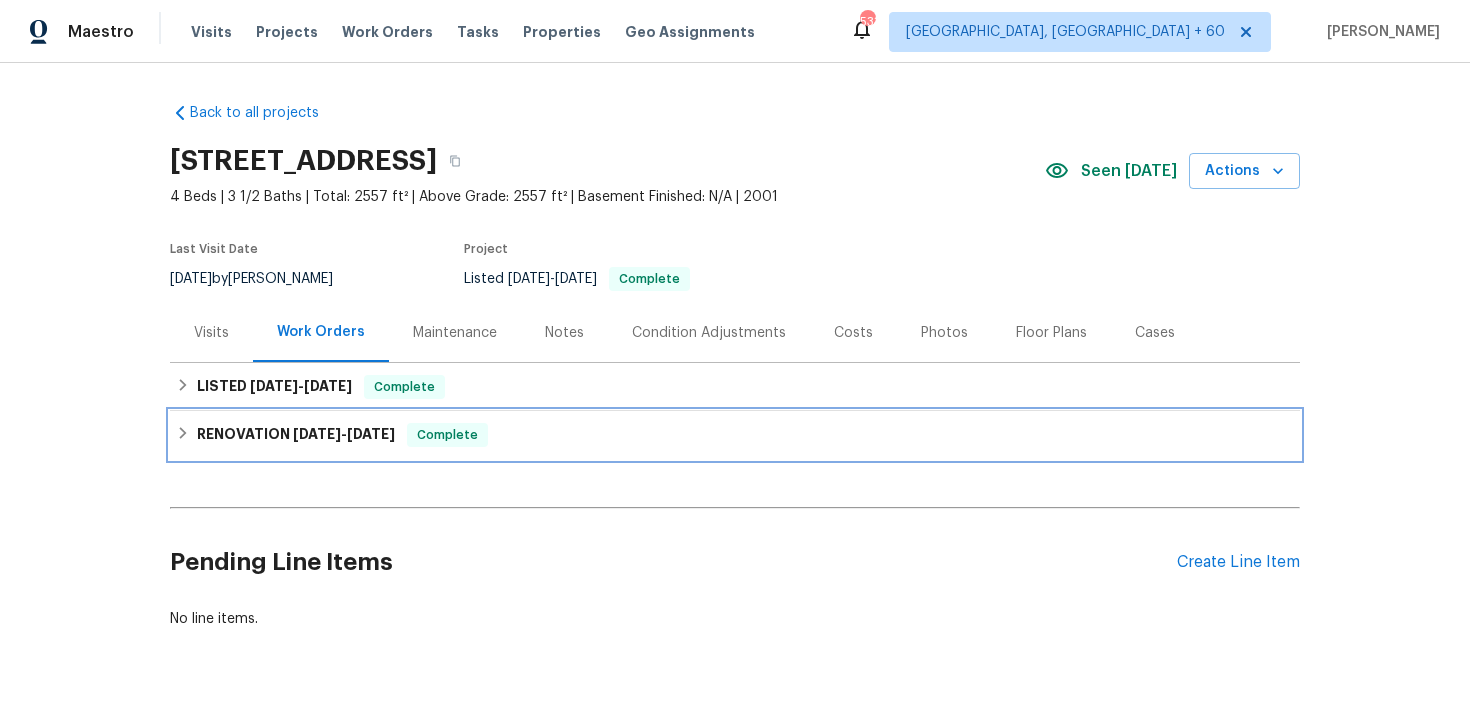 click on "RENOVATION   [DATE]  -  [DATE] Complete" at bounding box center (735, 435) 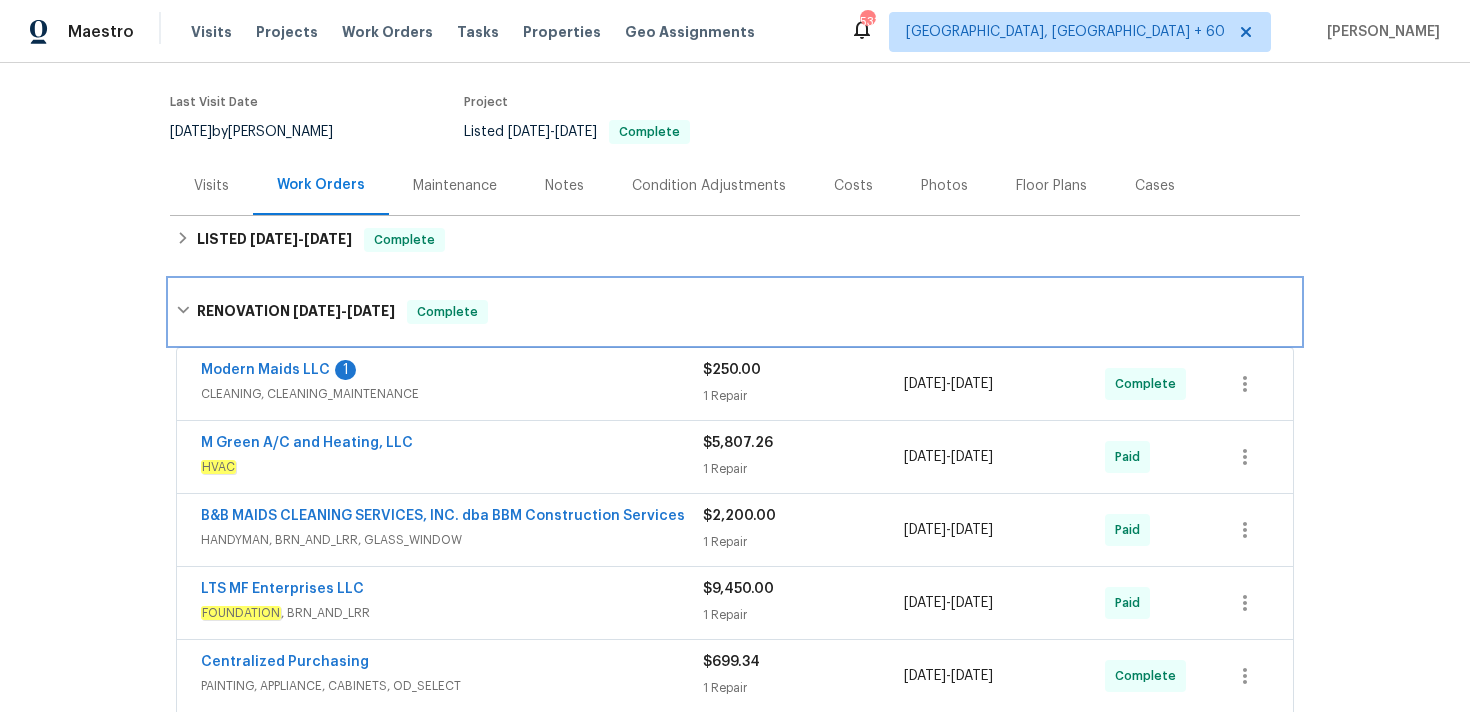 scroll, scrollTop: 614, scrollLeft: 0, axis: vertical 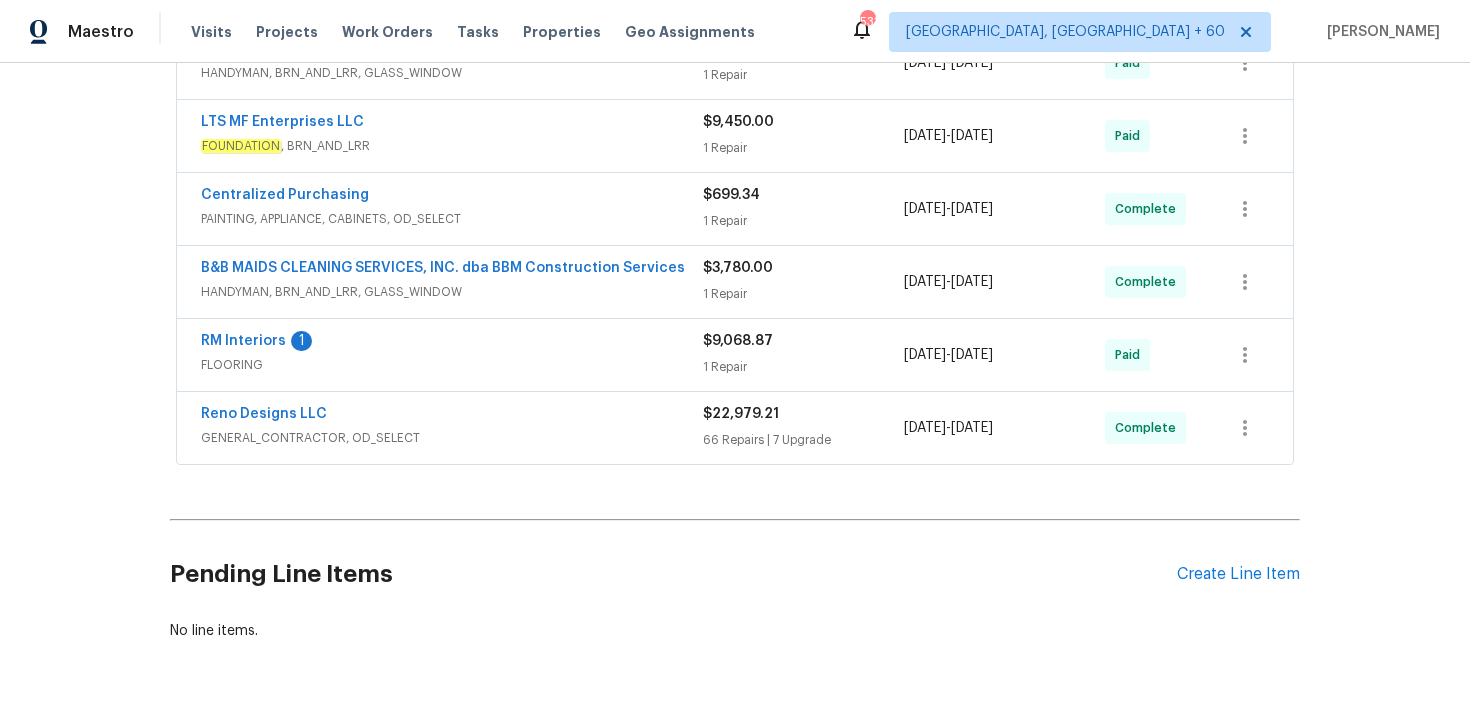 click on "66 Repairs | 7 Upgrade" at bounding box center (803, 440) 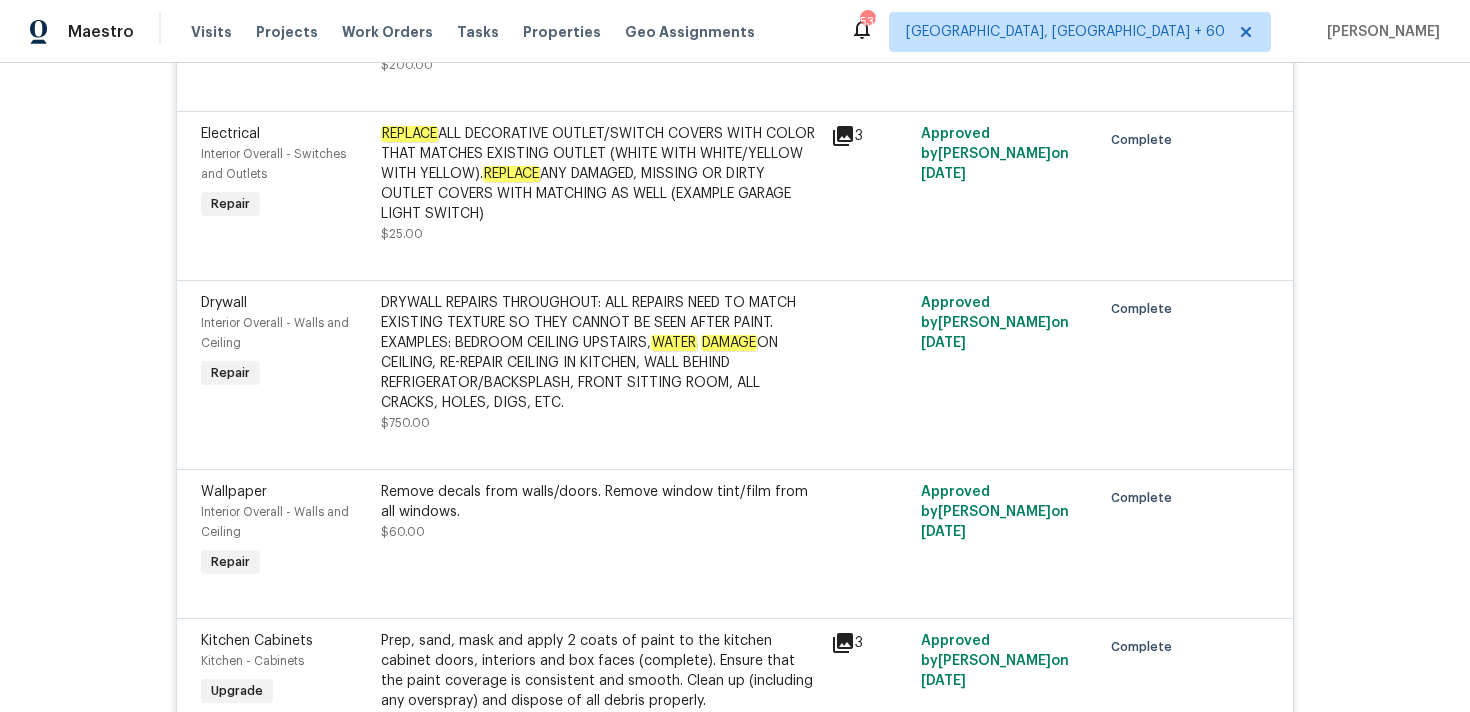 scroll, scrollTop: 9214, scrollLeft: 0, axis: vertical 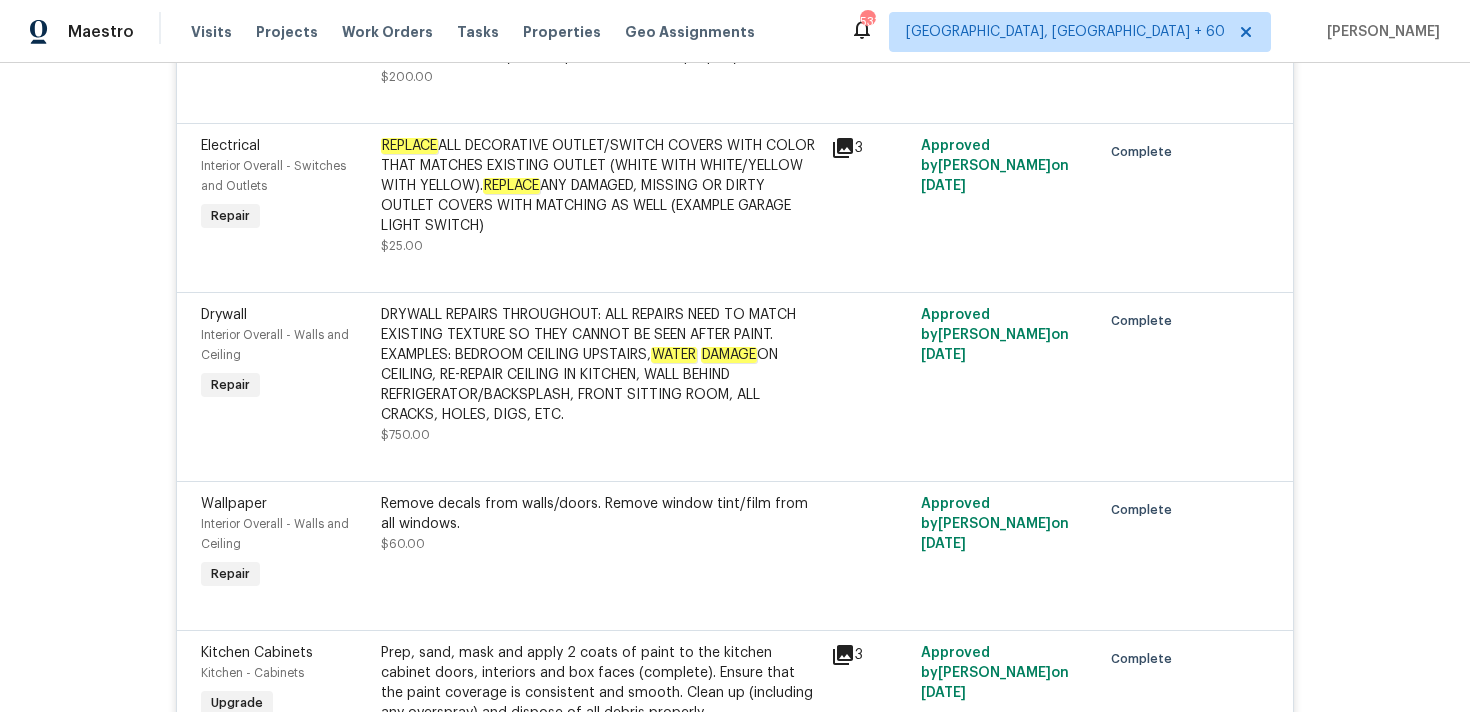click on "DRYWALL REPAIRS THROUGHOUT: ALL REPAIRS NEED TO MATCH EXISTING TEXTURE SO THEY CANNOT BE SEEN AFTER PAINT.
EXAMPLES: BEDROOM CEILING UPSTAIRS,  WATER   DAMAGE  ON CEILING, RE-REPAIR CEILING IN KITCHEN, WALL BEHIND REFRIGERATOR/BACKSPLASH, FRONT SITTING ROOM, ALL CRACKS, HOLES, DIGS, ETC." at bounding box center (600, 365) 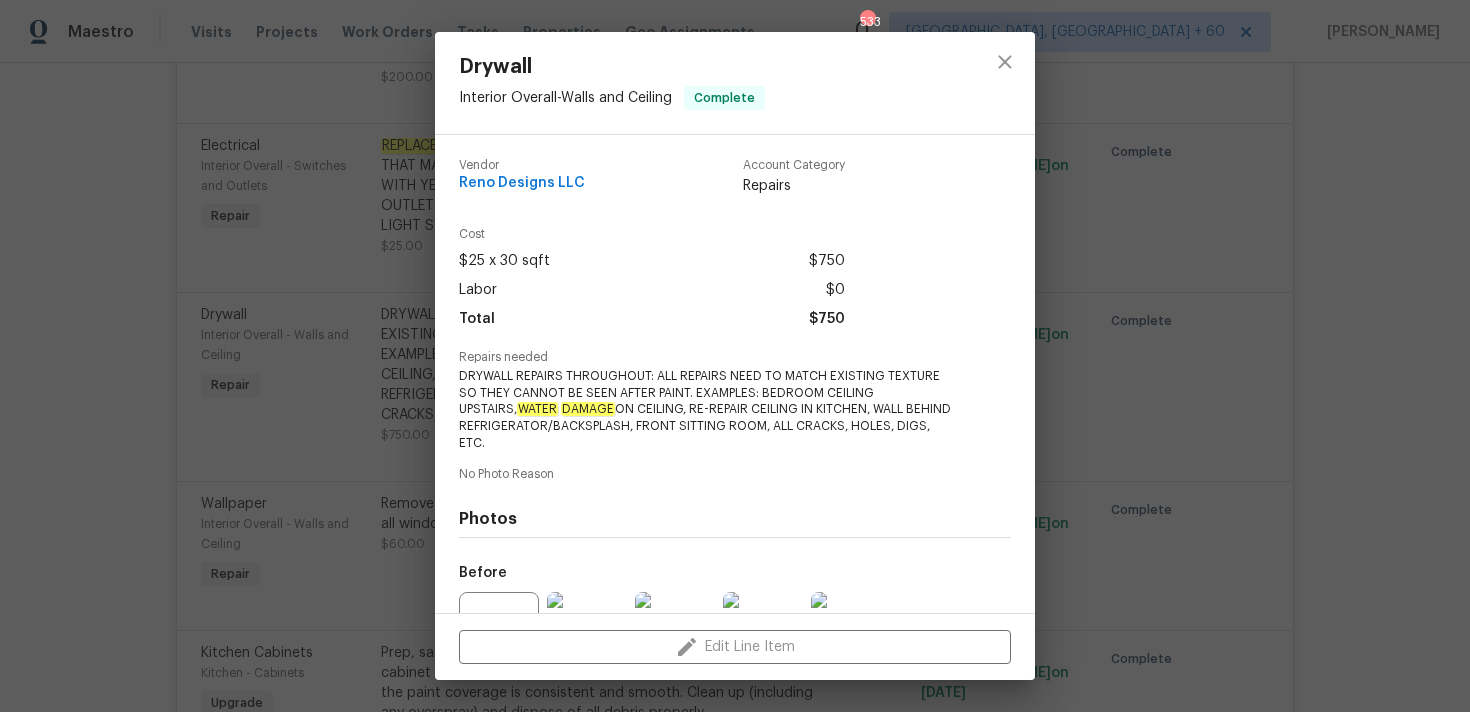 scroll, scrollTop: 192, scrollLeft: 0, axis: vertical 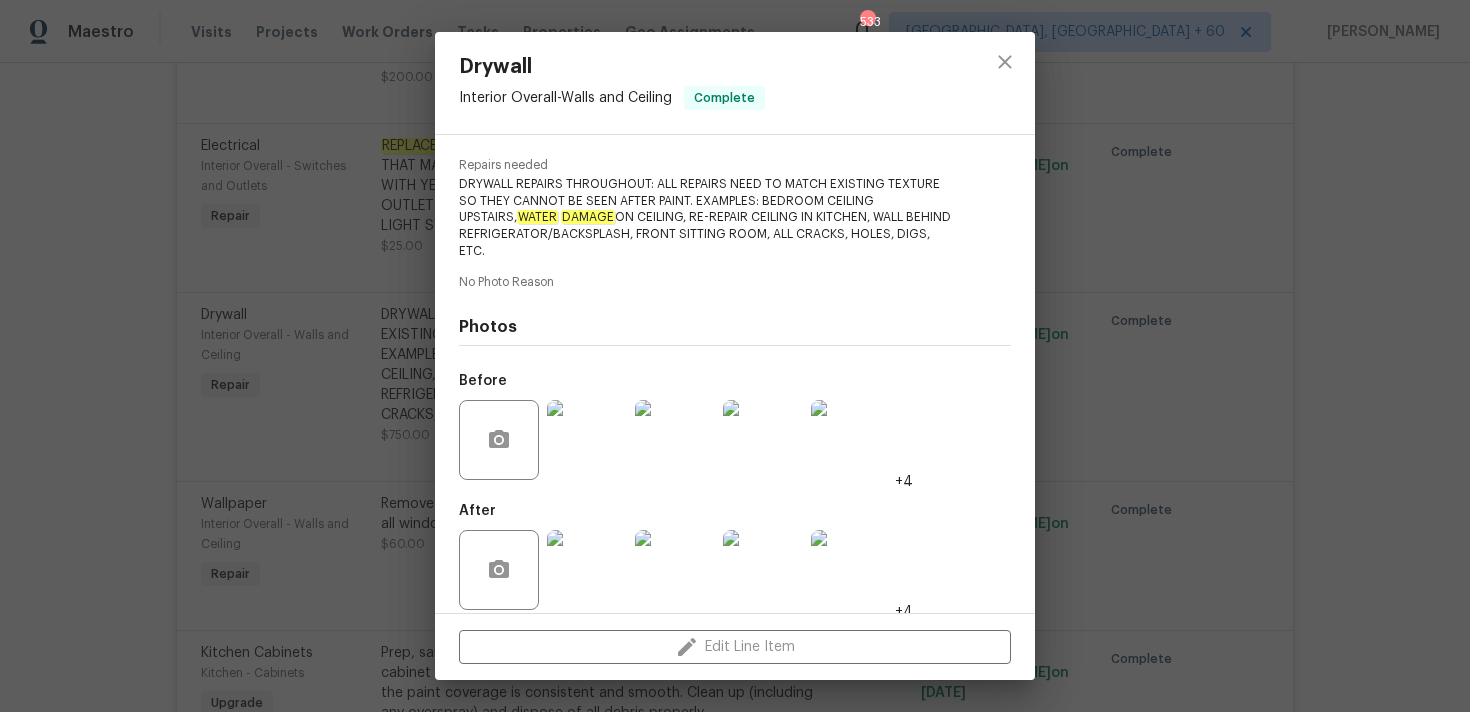 click at bounding box center [587, 440] 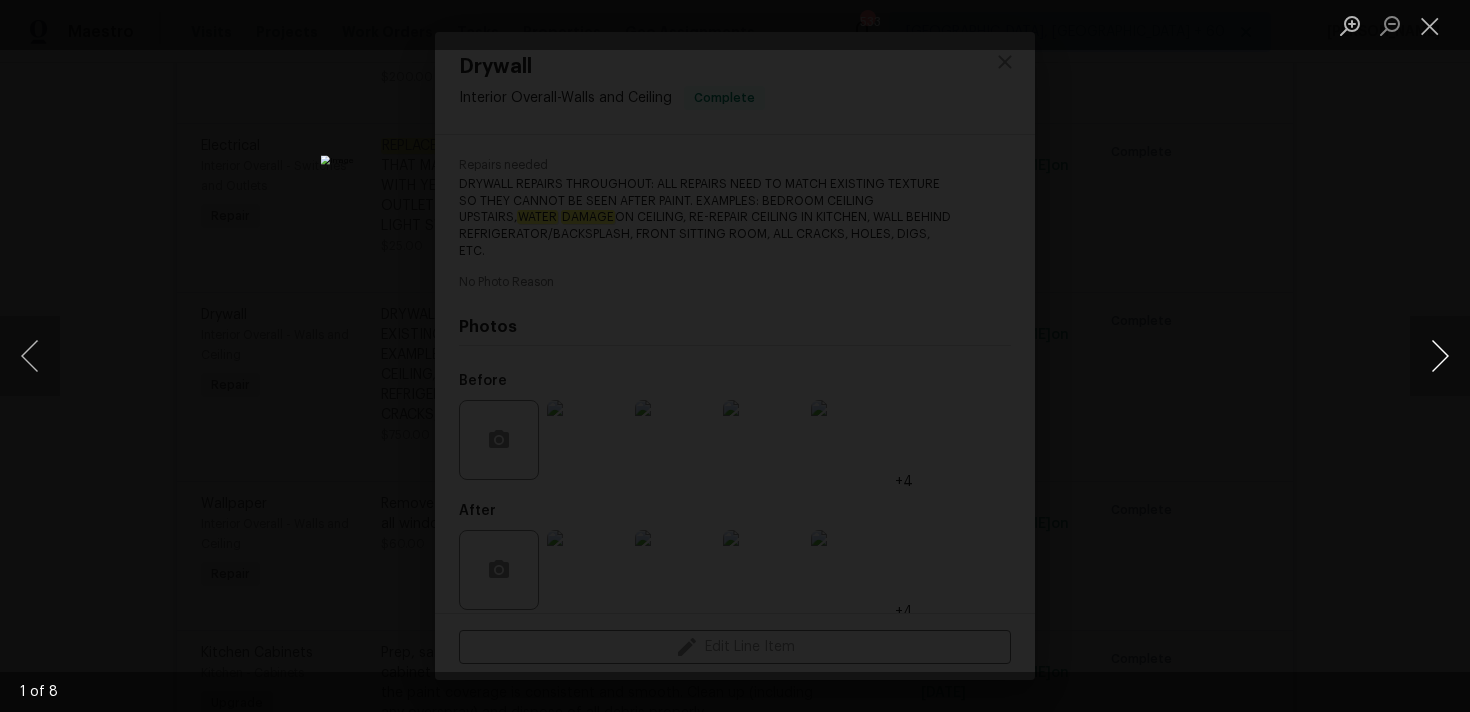 click at bounding box center (1440, 356) 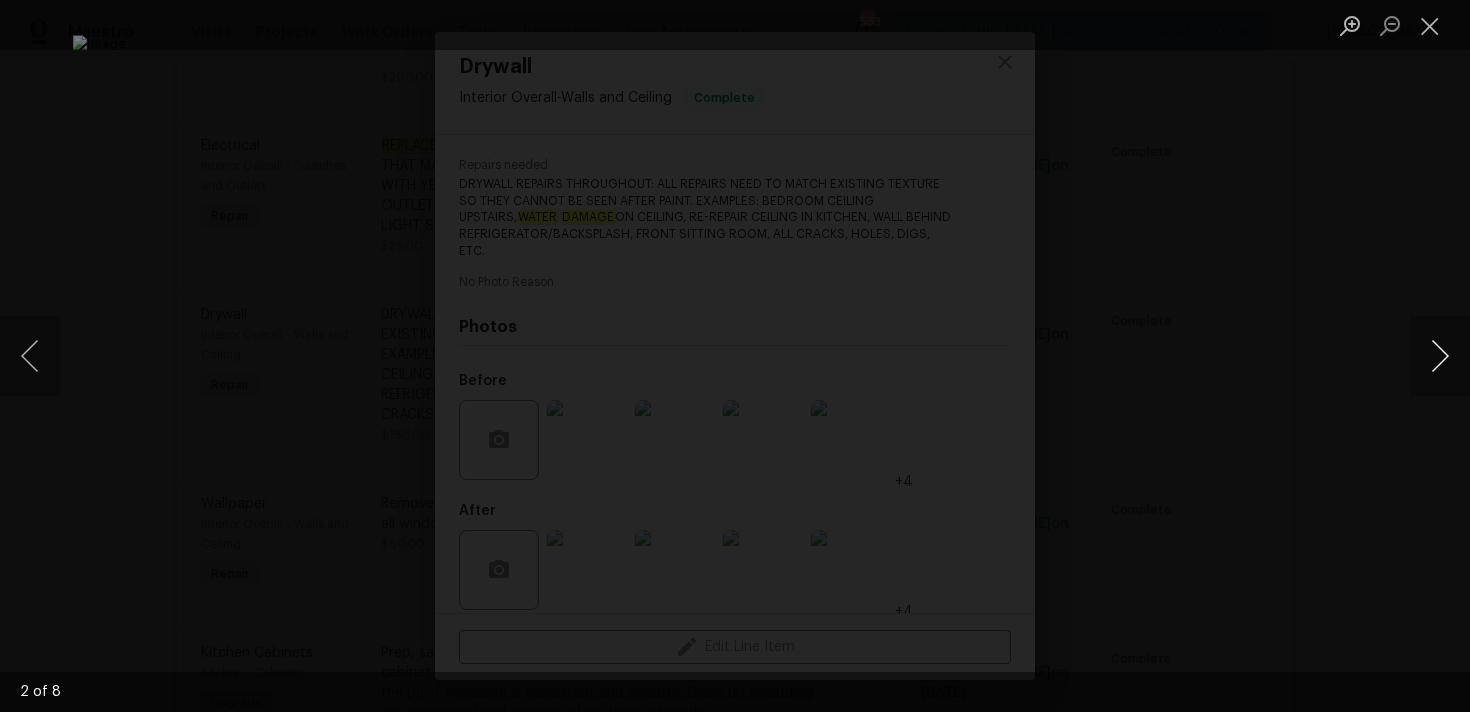 click at bounding box center (1440, 356) 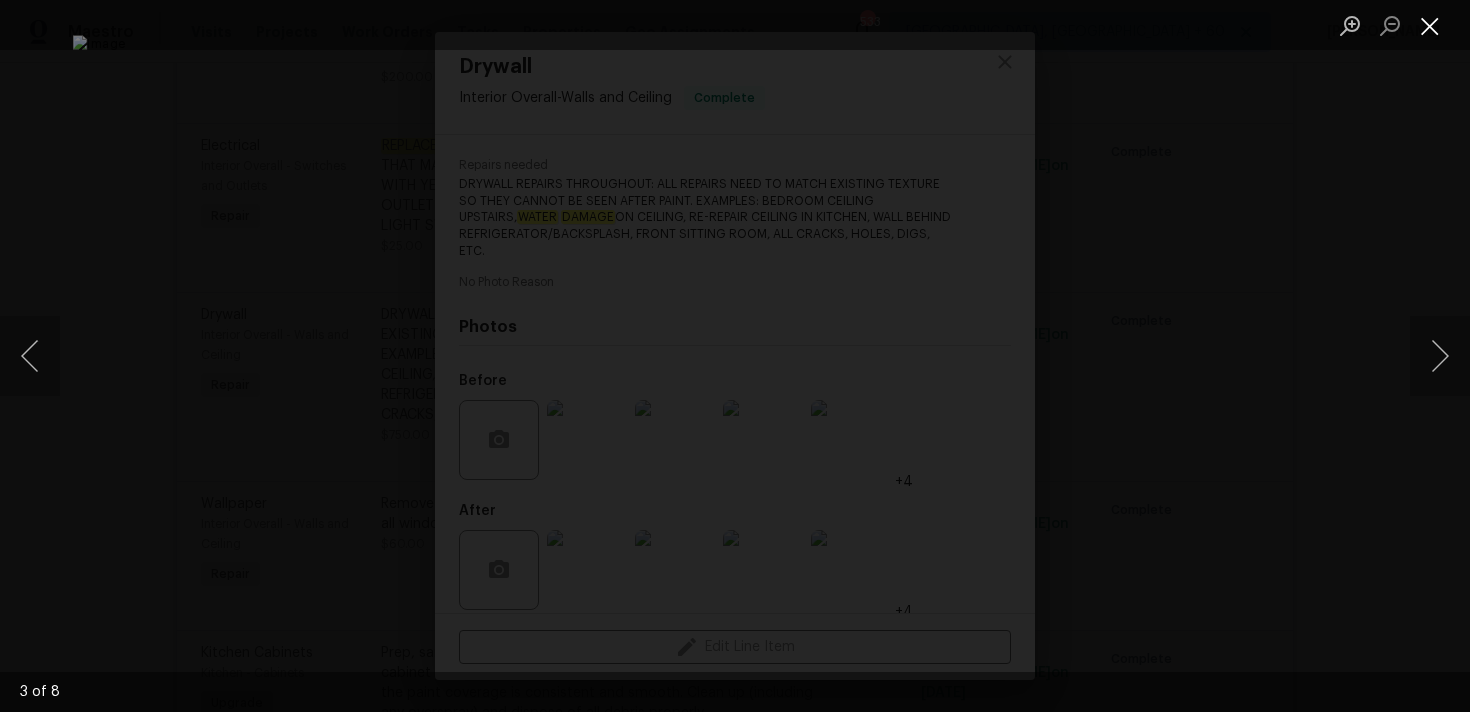 click at bounding box center [1430, 25] 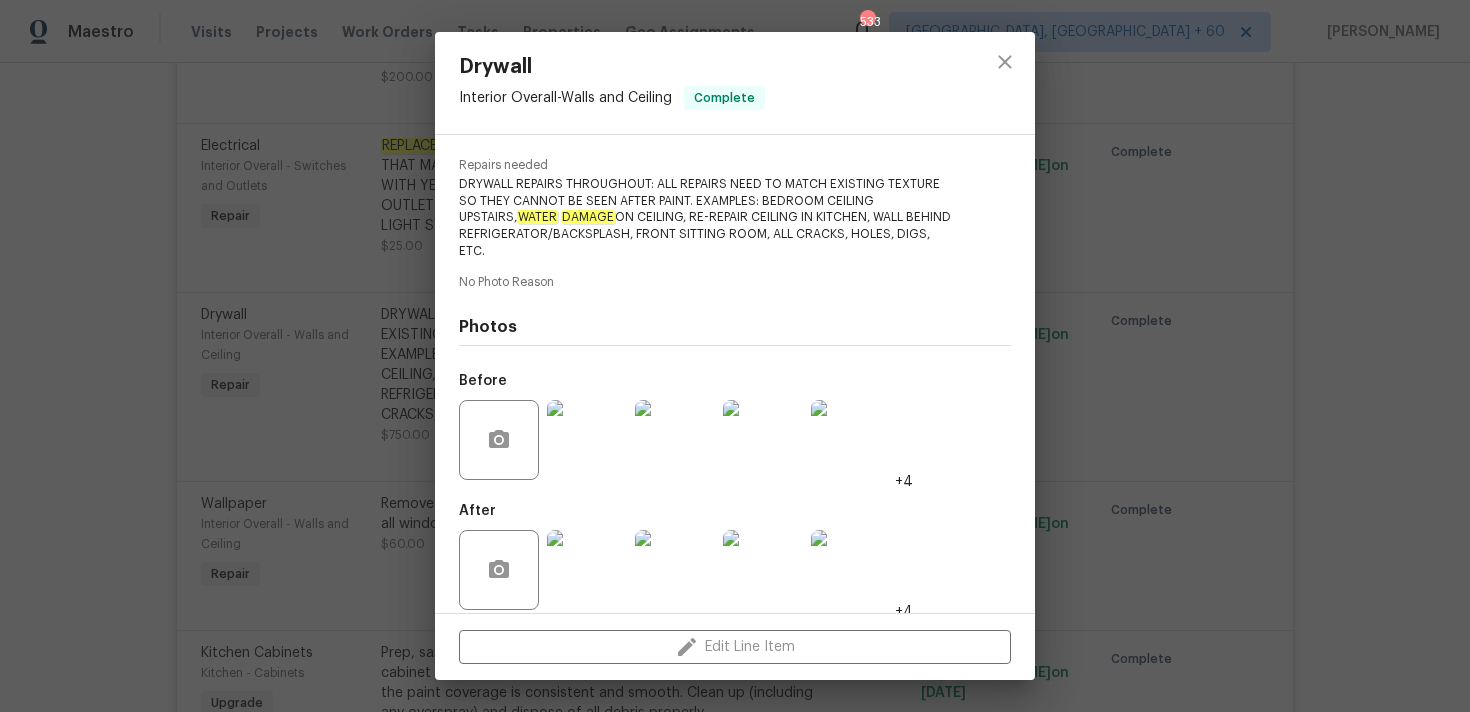 click at bounding box center [587, 570] 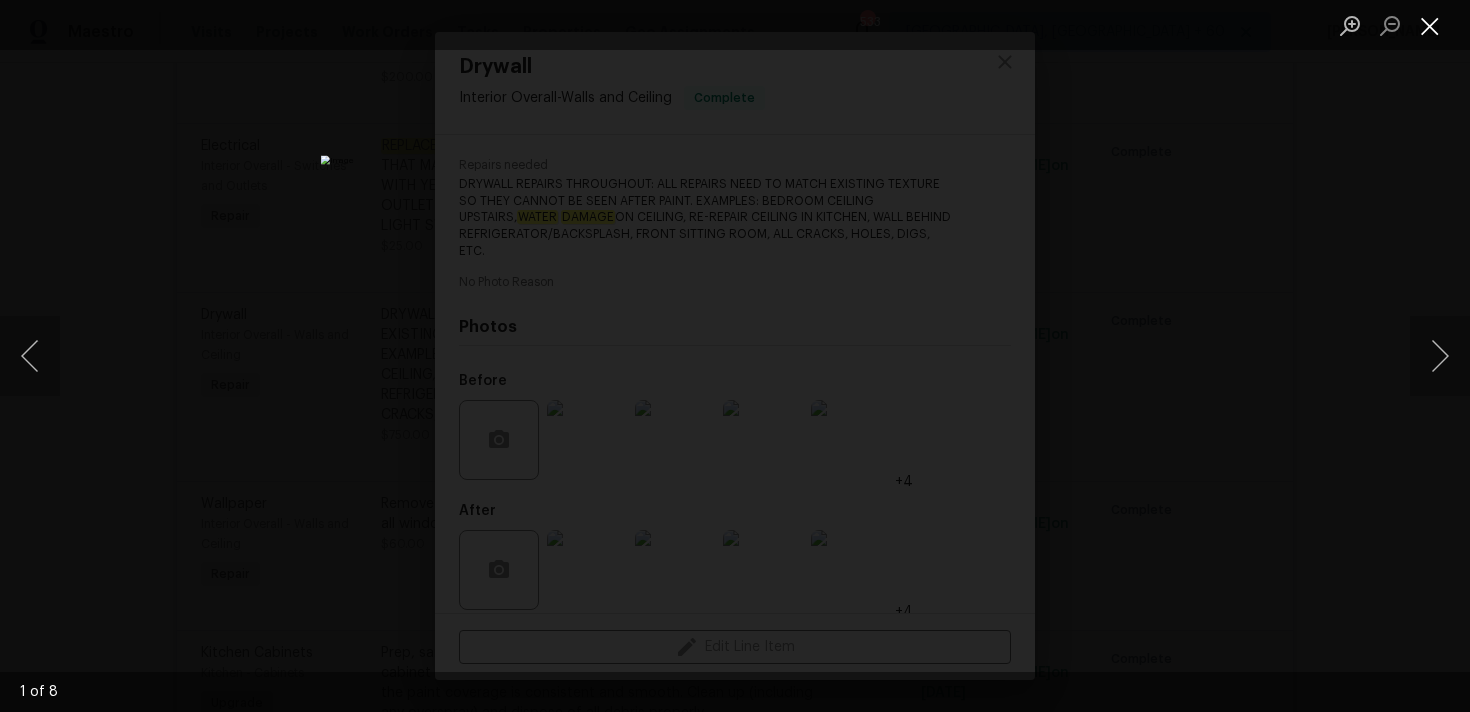 click at bounding box center [1430, 25] 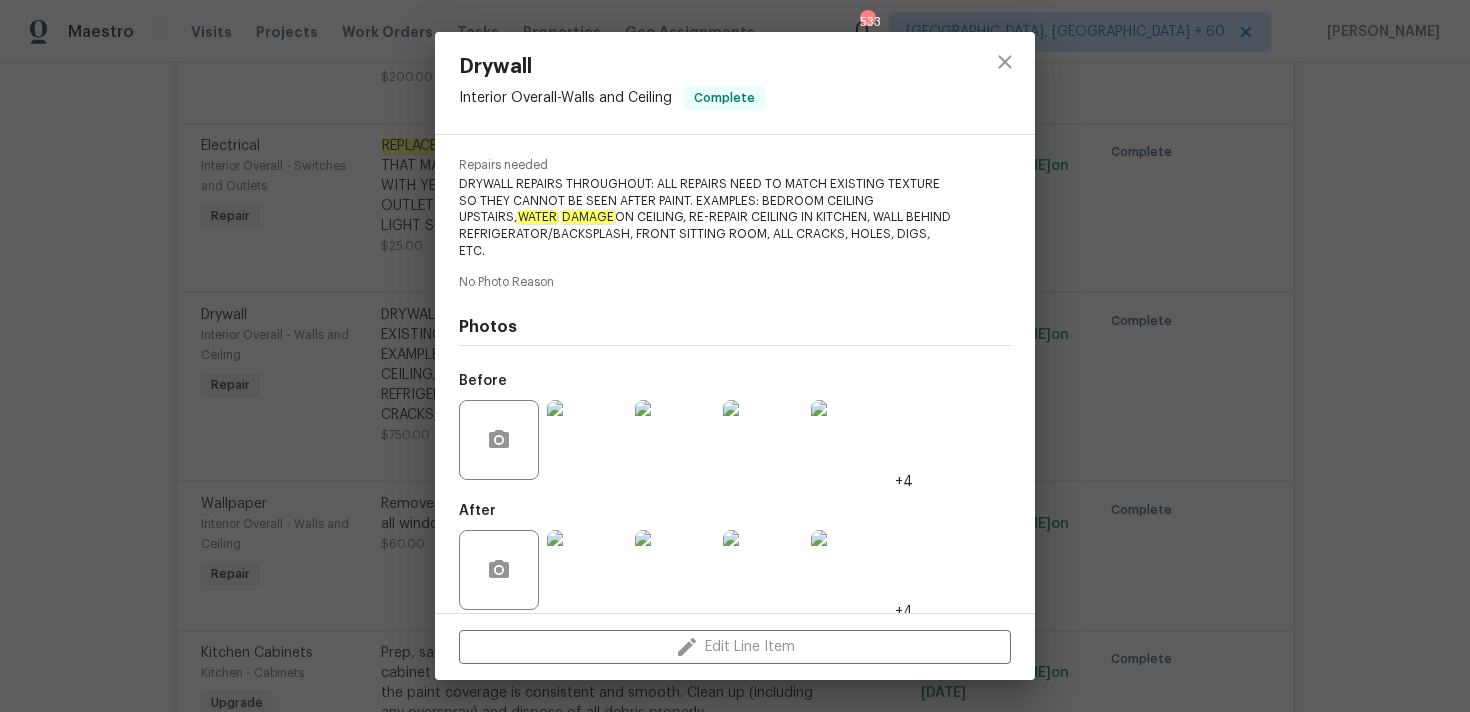 click on "Drywall Interior Overall  -  Walls and Ceiling Complete Vendor Reno Designs LLC Account Category Repairs Cost $25 x 30 sqft $750 Labor $0 Total $750 Repairs needed DRYWALL REPAIRS THROUGHOUT: ALL REPAIRS NEED TO MATCH EXISTING TEXTURE SO THEY CANNOT BE SEEN AFTER PAINT.
EXAMPLES: BEDROOM CEILING UPSTAIRS,  WATER   DAMAGE  ON CEILING, RE-REPAIR CEILING IN KITCHEN, WALL BEHIND REFRIGERATOR/BACKSPLASH, FRONT SITTING ROOM, ALL CRACKS, HOLES, DIGS, ETC. No Photo Reason   Photos Before  +4 After  +4  Edit Line Item" at bounding box center (735, 356) 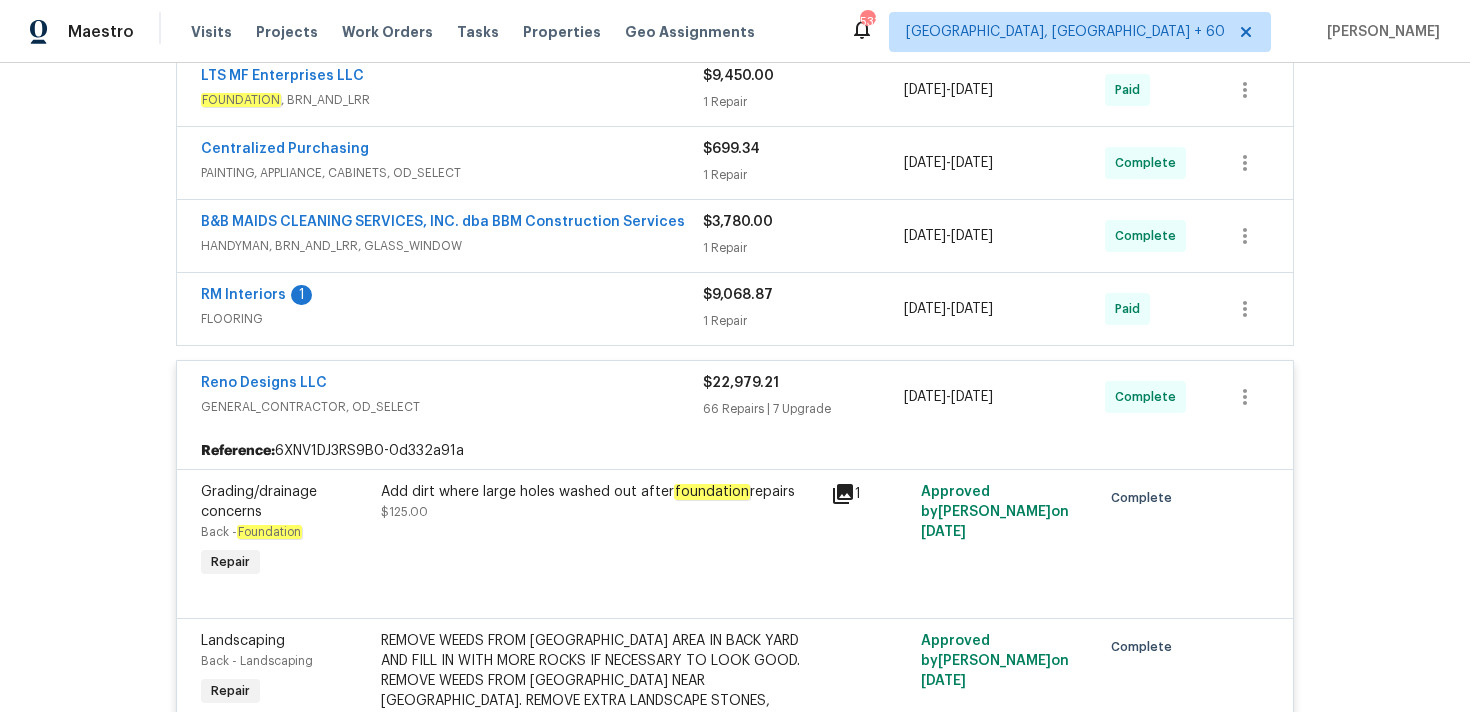 scroll, scrollTop: 610, scrollLeft: 0, axis: vertical 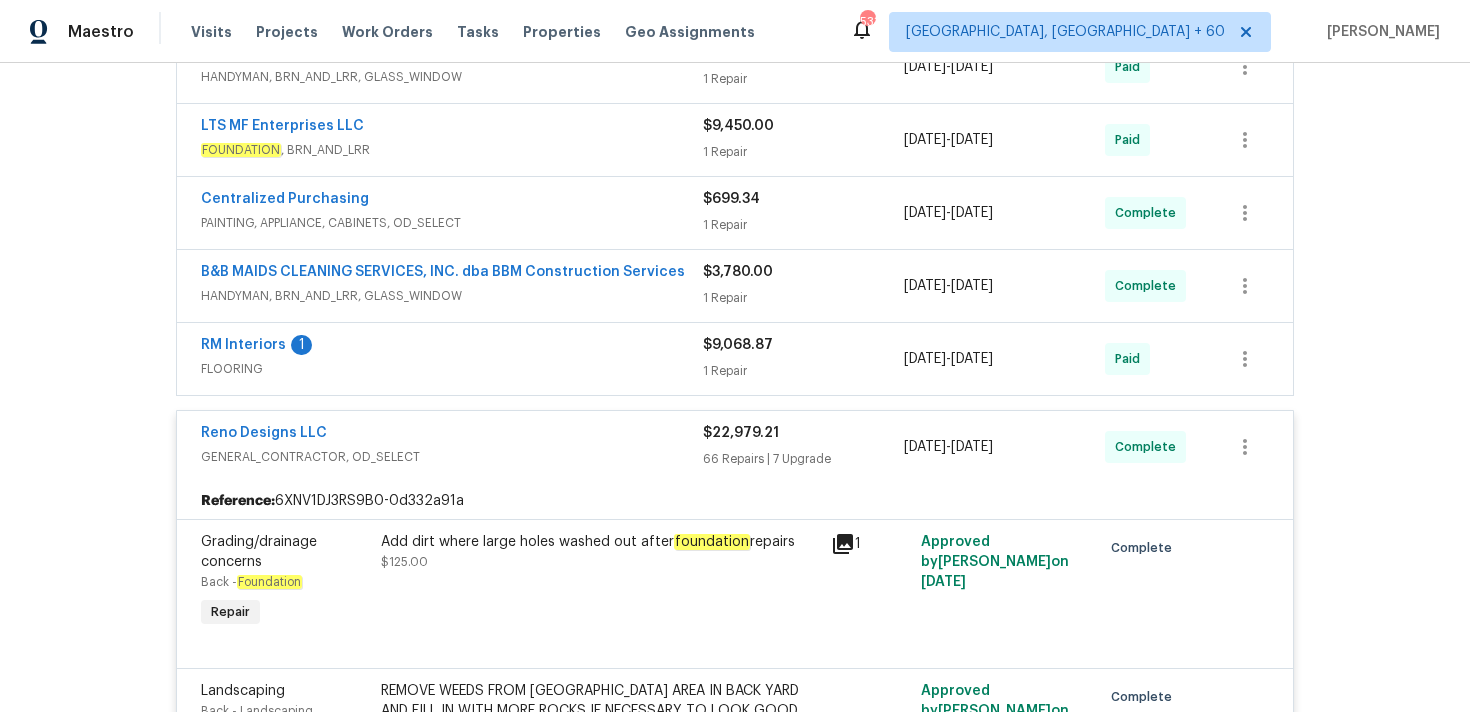 click on "1 Repair" at bounding box center [803, 371] 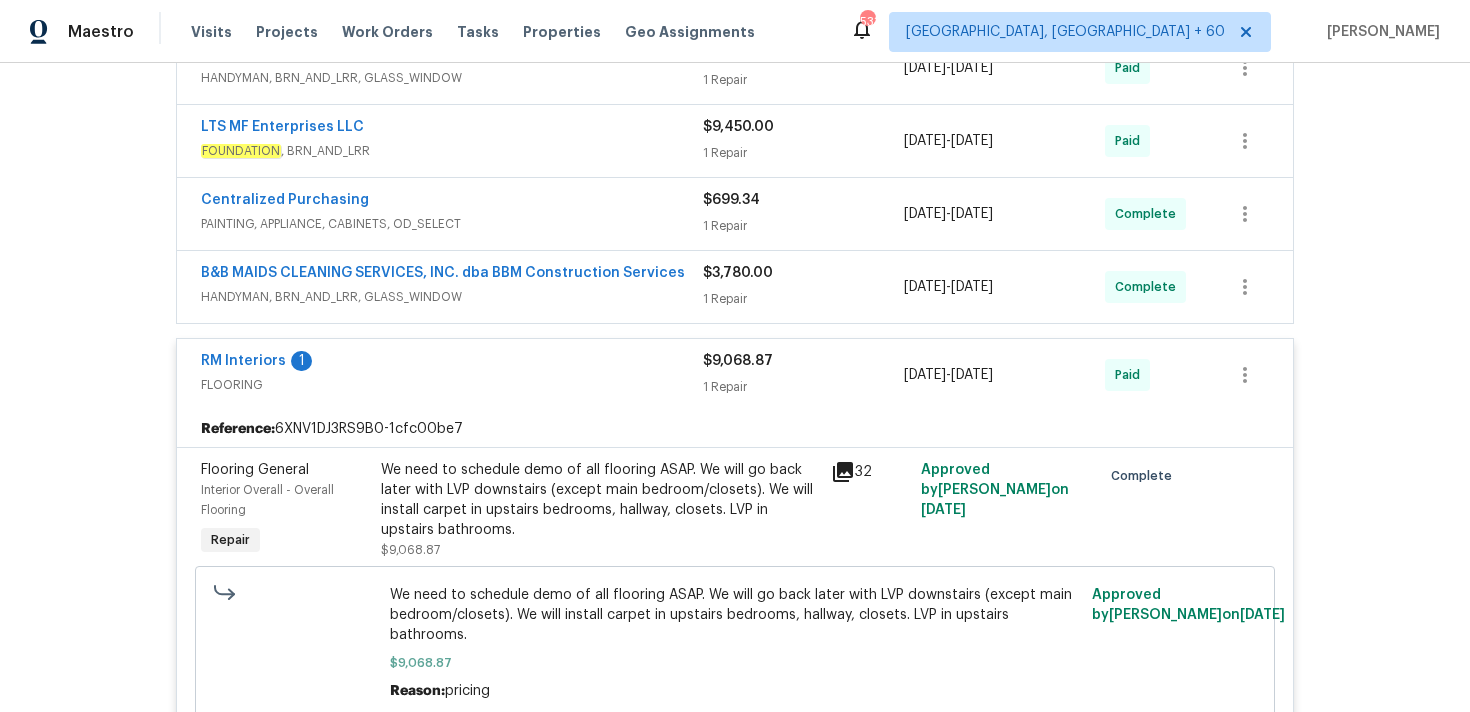 scroll, scrollTop: 536, scrollLeft: 0, axis: vertical 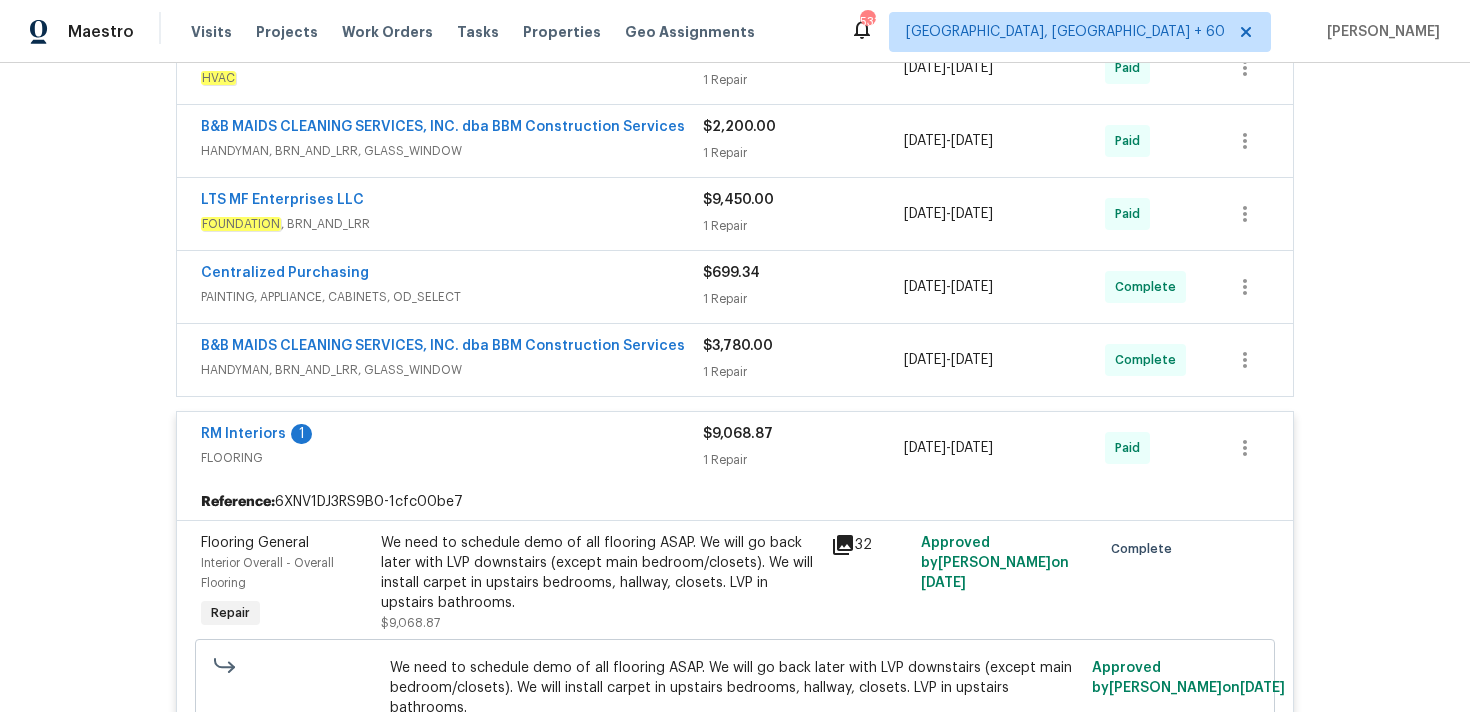 click on "$3,780.00" at bounding box center [738, 346] 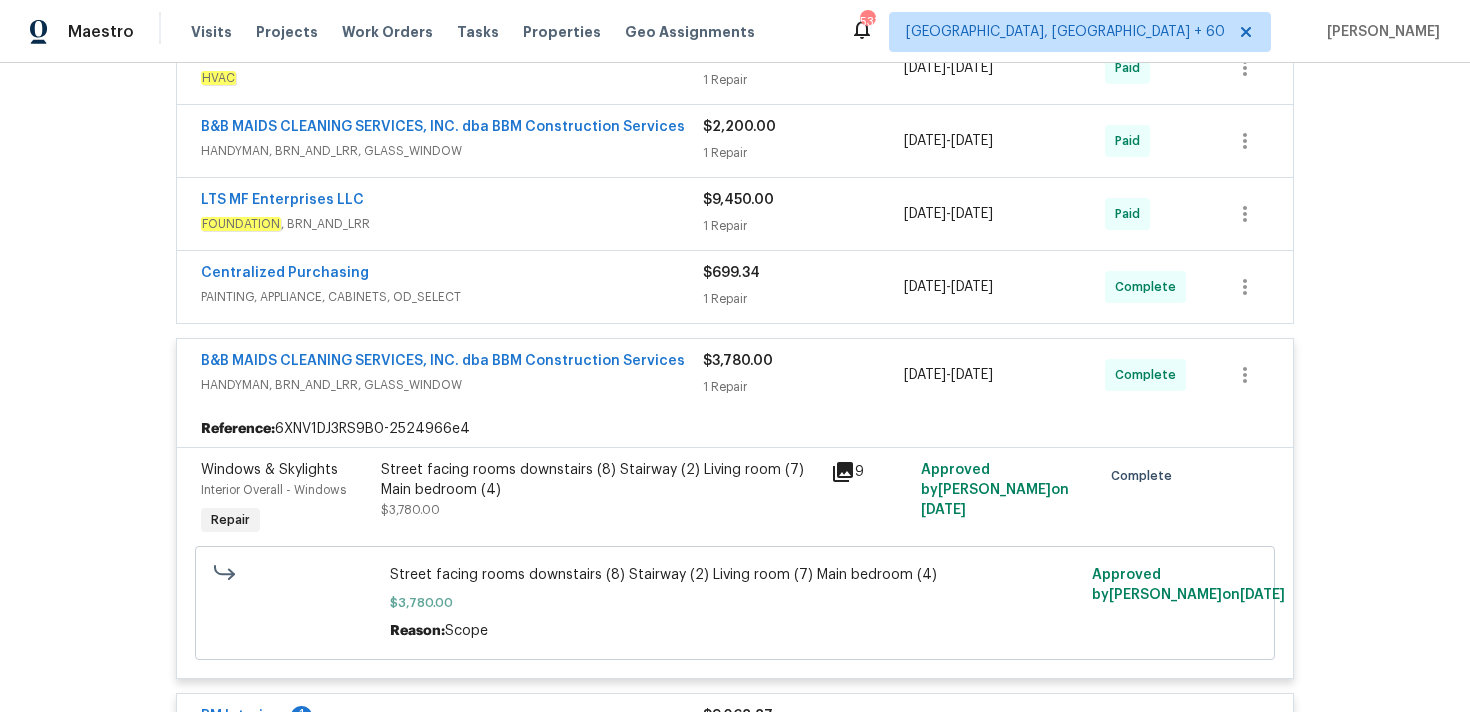 click on "1 Repair" at bounding box center [803, 299] 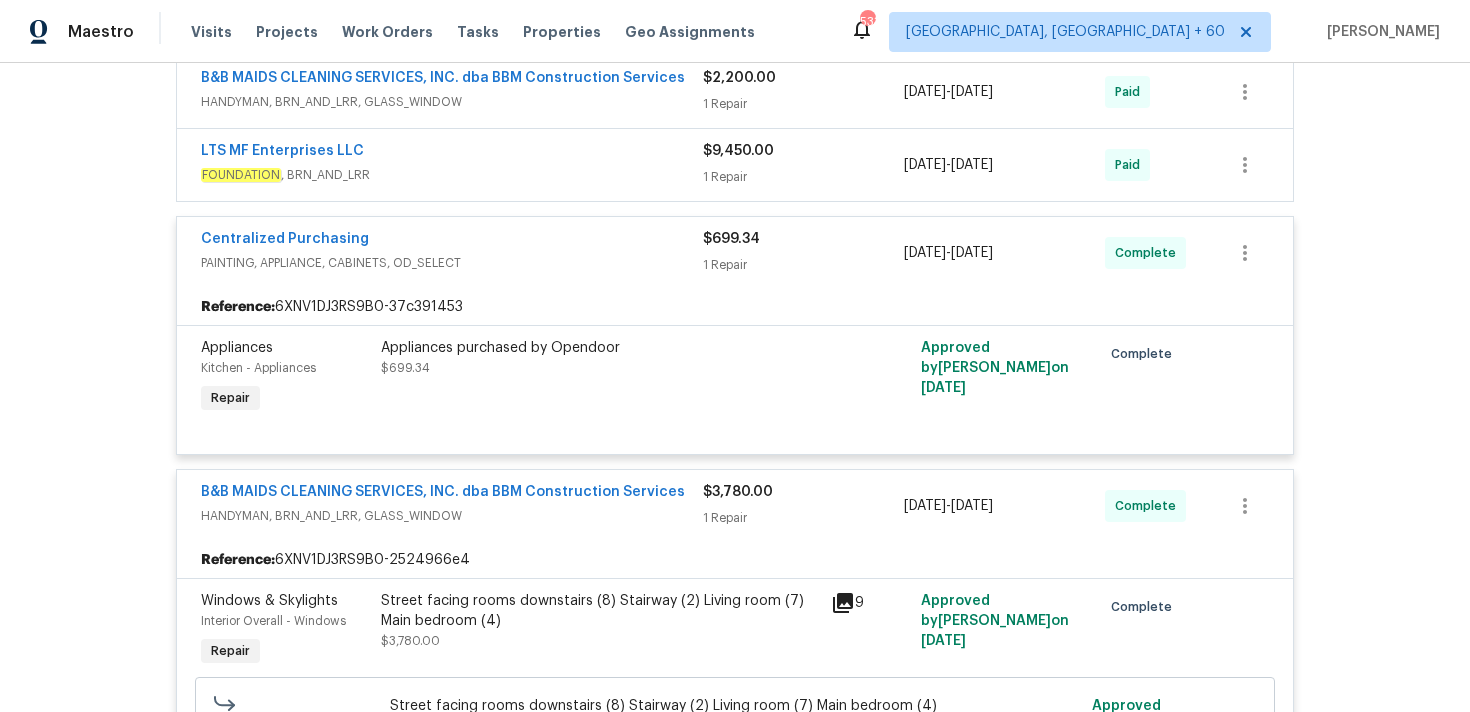 scroll, scrollTop: 560, scrollLeft: 0, axis: vertical 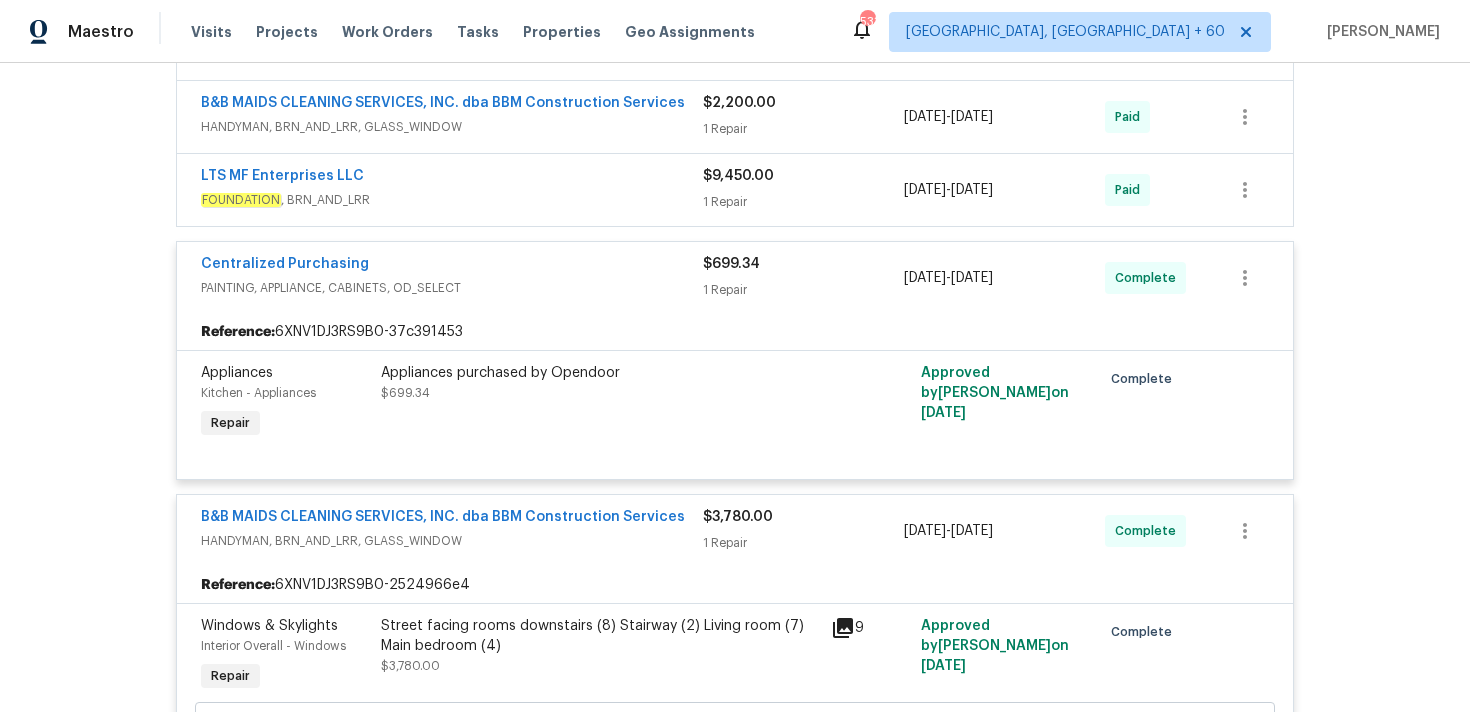 click on "1 Repair" at bounding box center [803, 202] 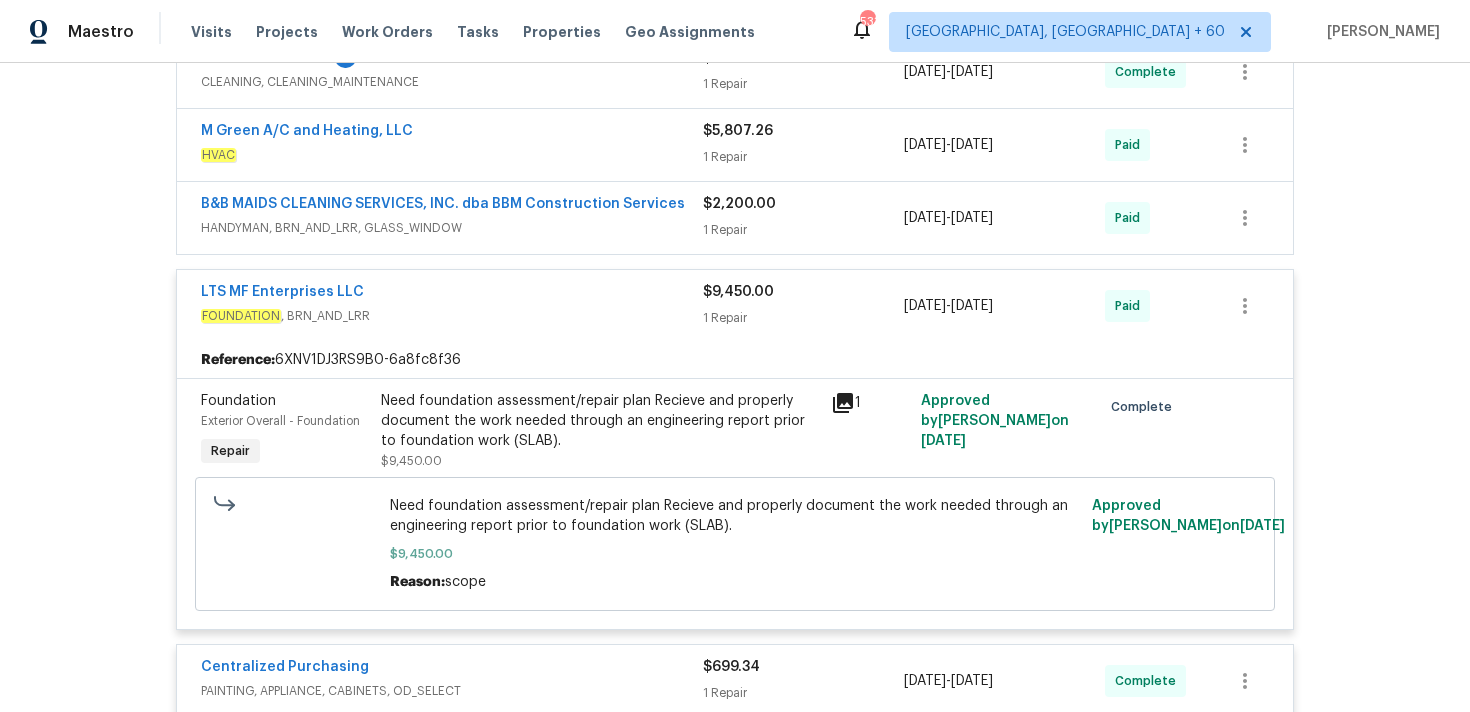 scroll, scrollTop: 455, scrollLeft: 0, axis: vertical 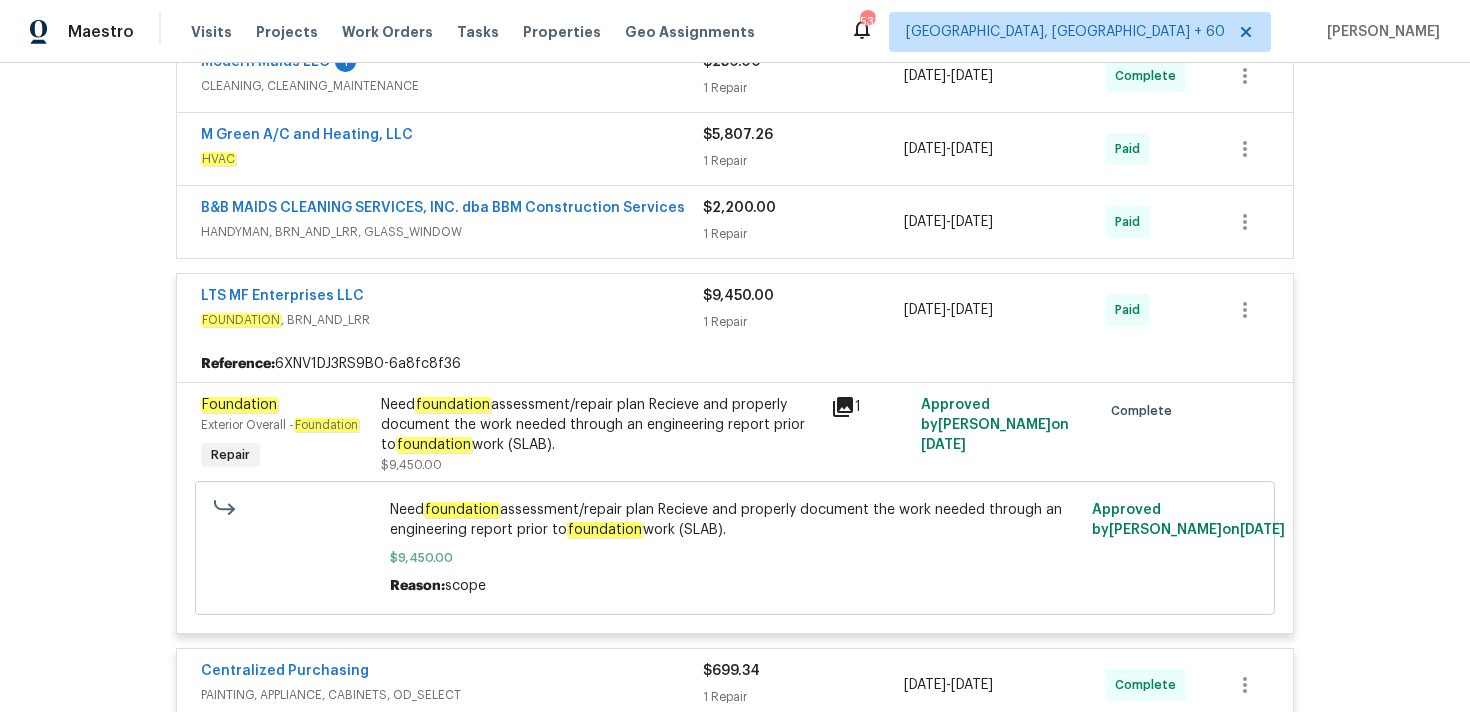 click on "$5,807.26 1 Repair" at bounding box center (803, 149) 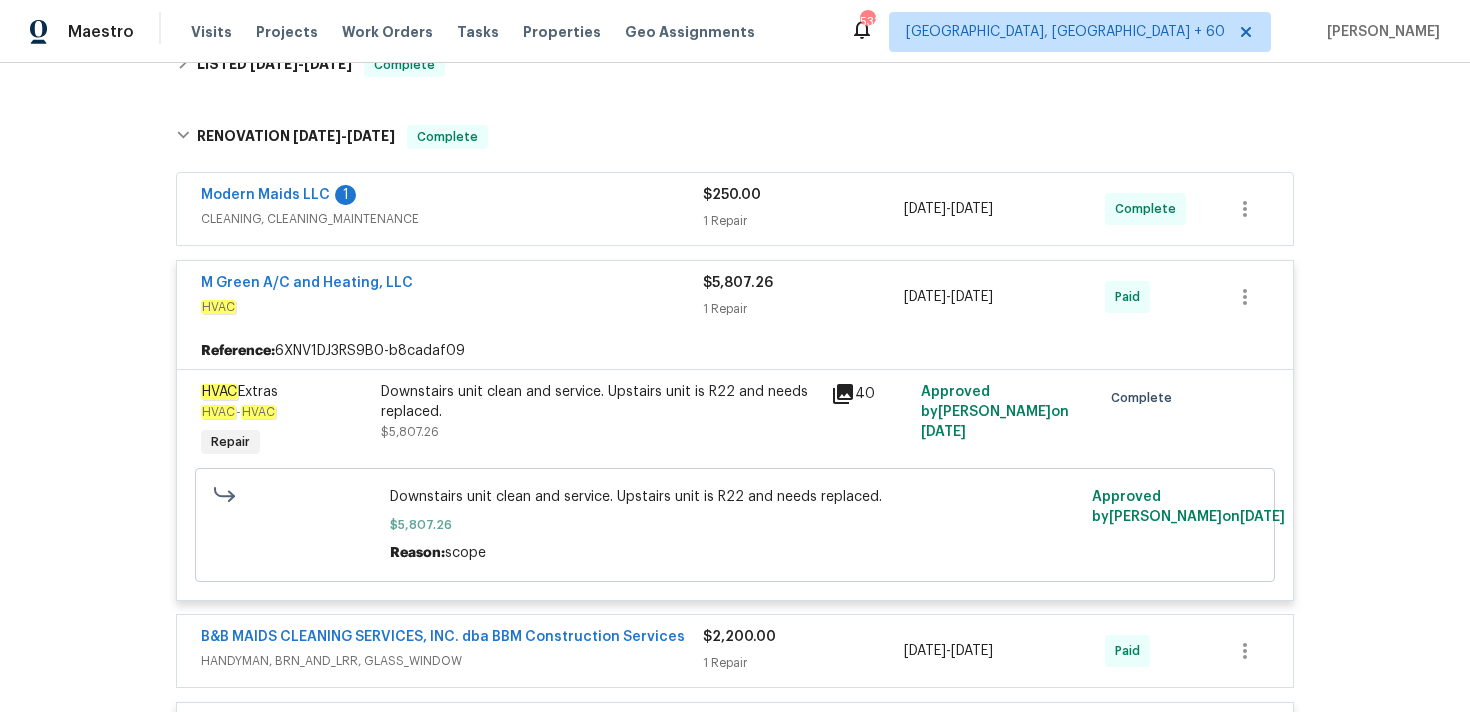 scroll, scrollTop: 316, scrollLeft: 0, axis: vertical 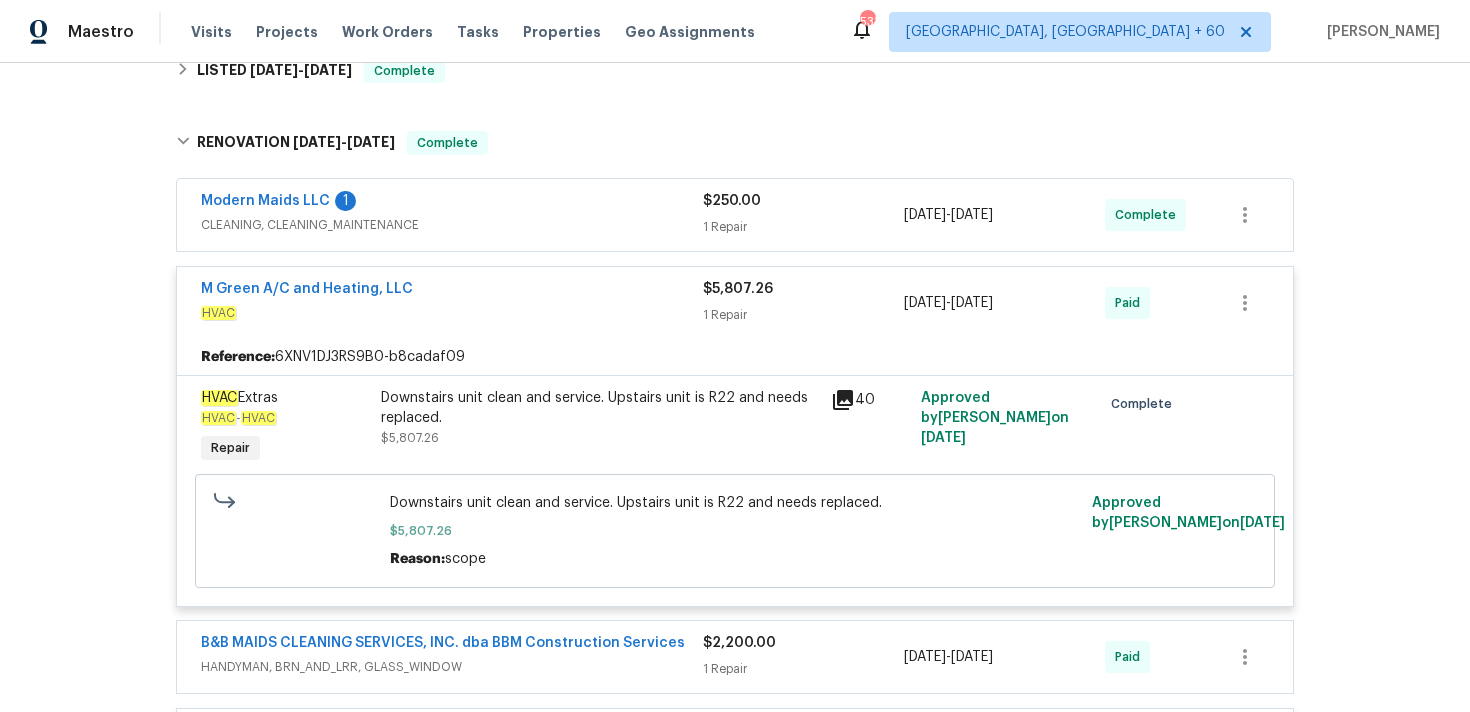 click on "$250.00" at bounding box center (732, 201) 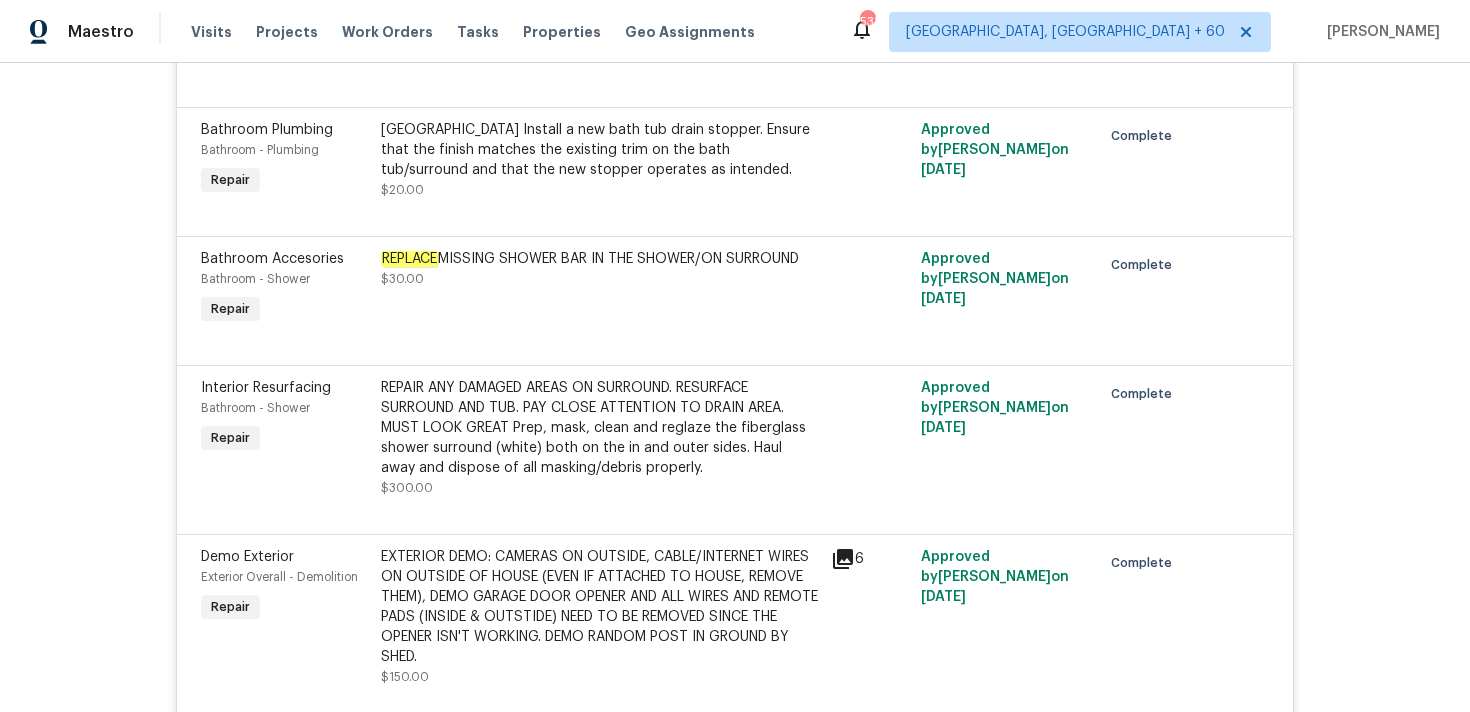 scroll, scrollTop: 5764, scrollLeft: 0, axis: vertical 